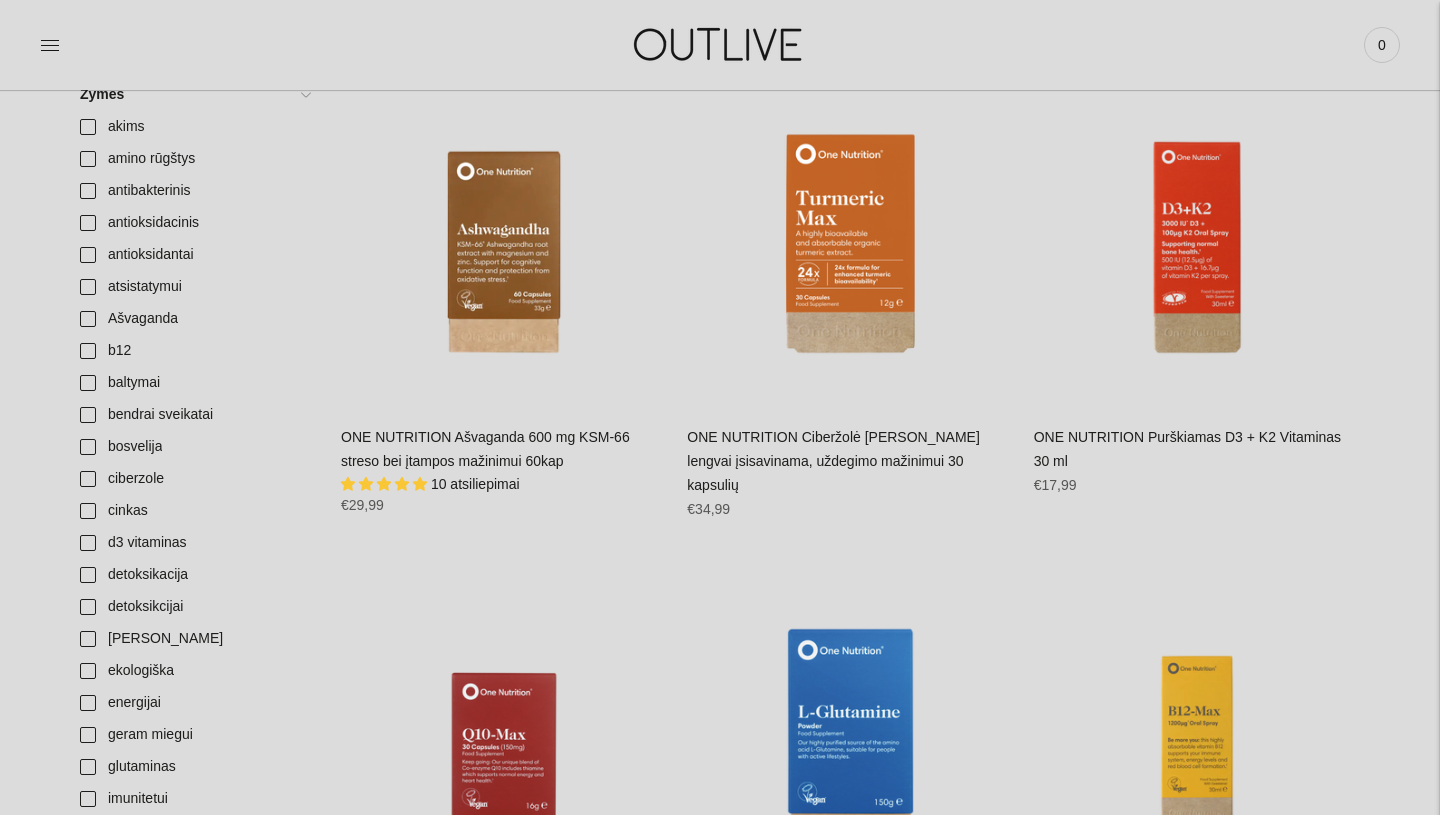 scroll, scrollTop: 619, scrollLeft: 0, axis: vertical 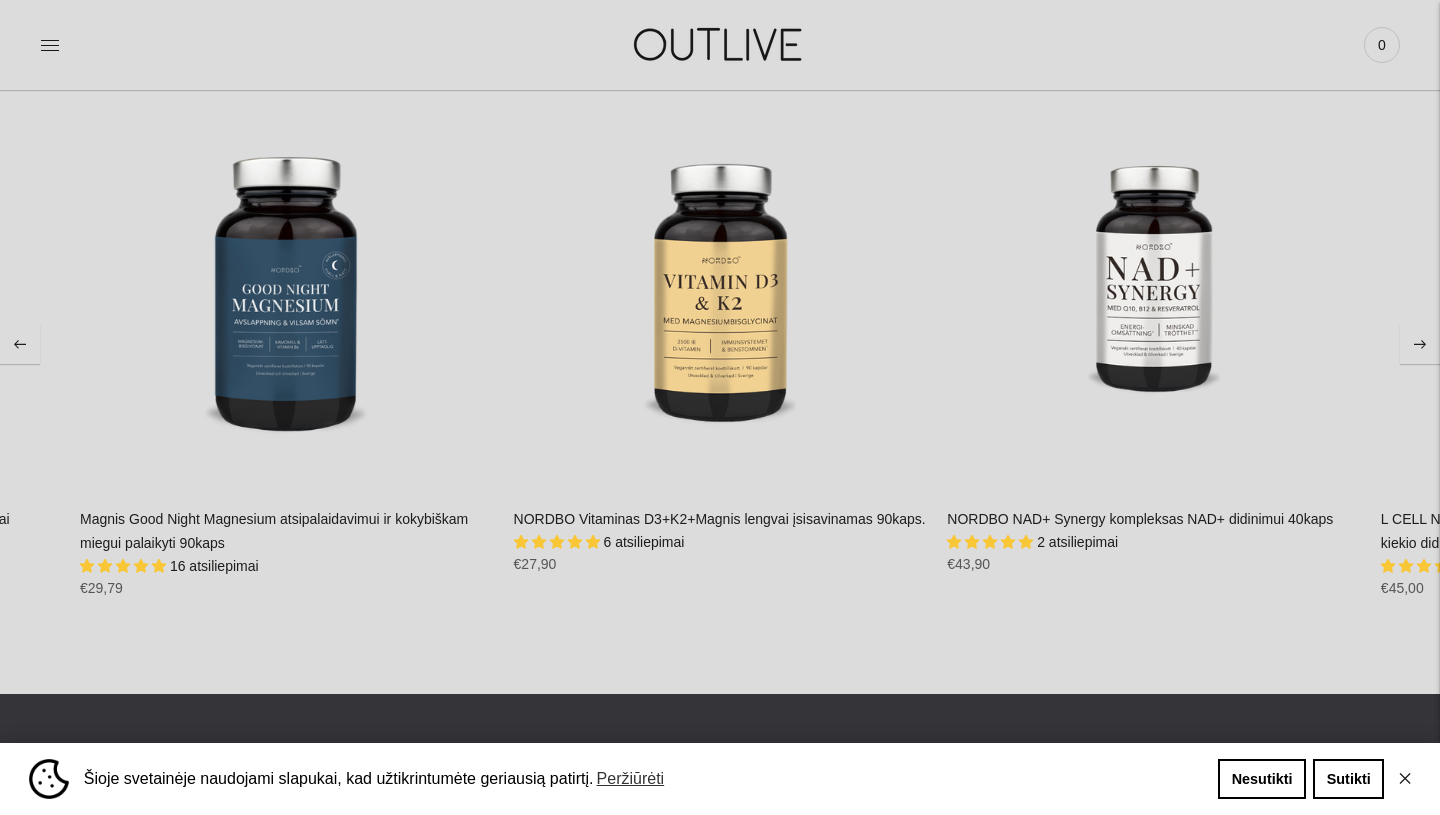 click 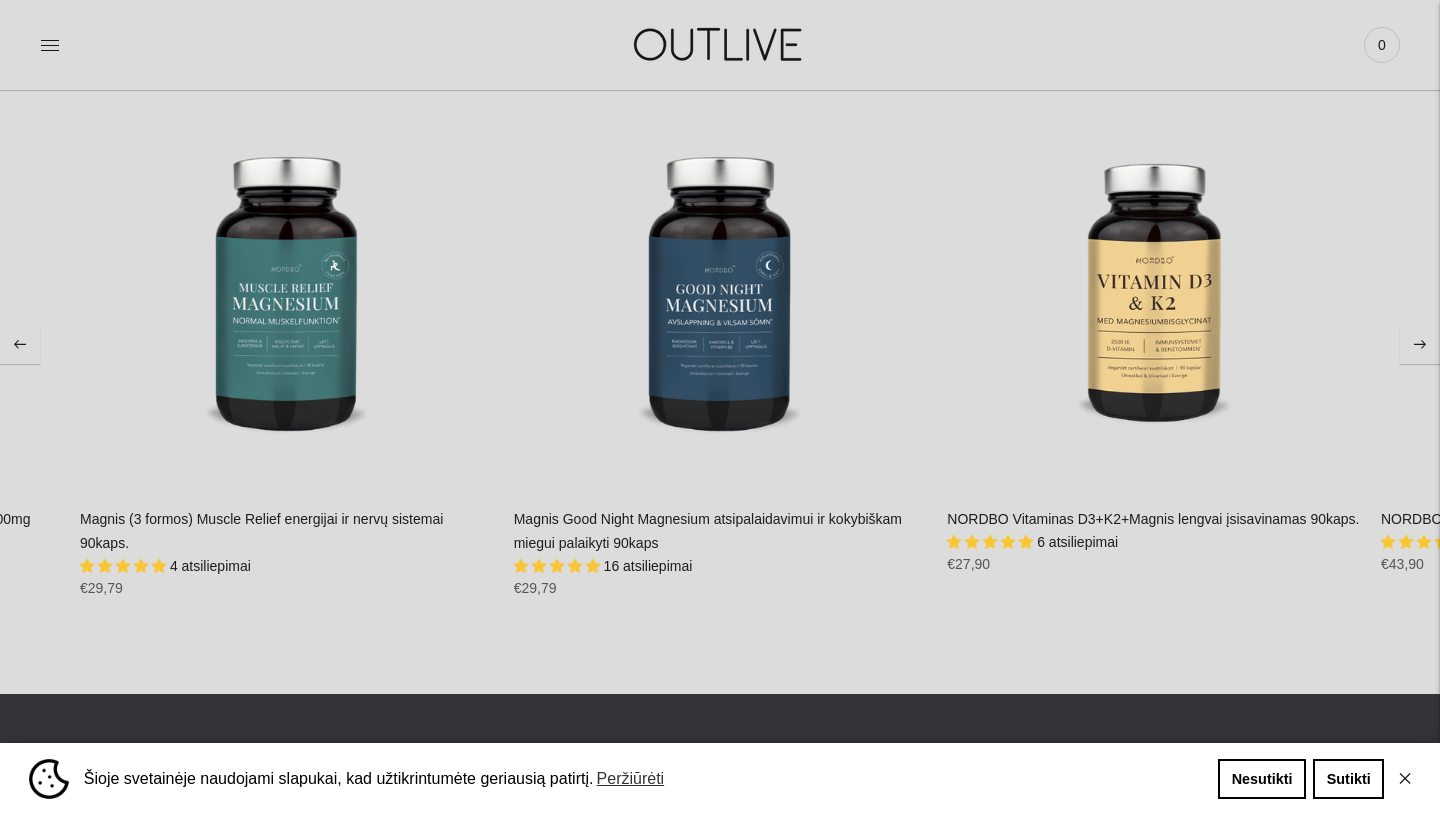 click 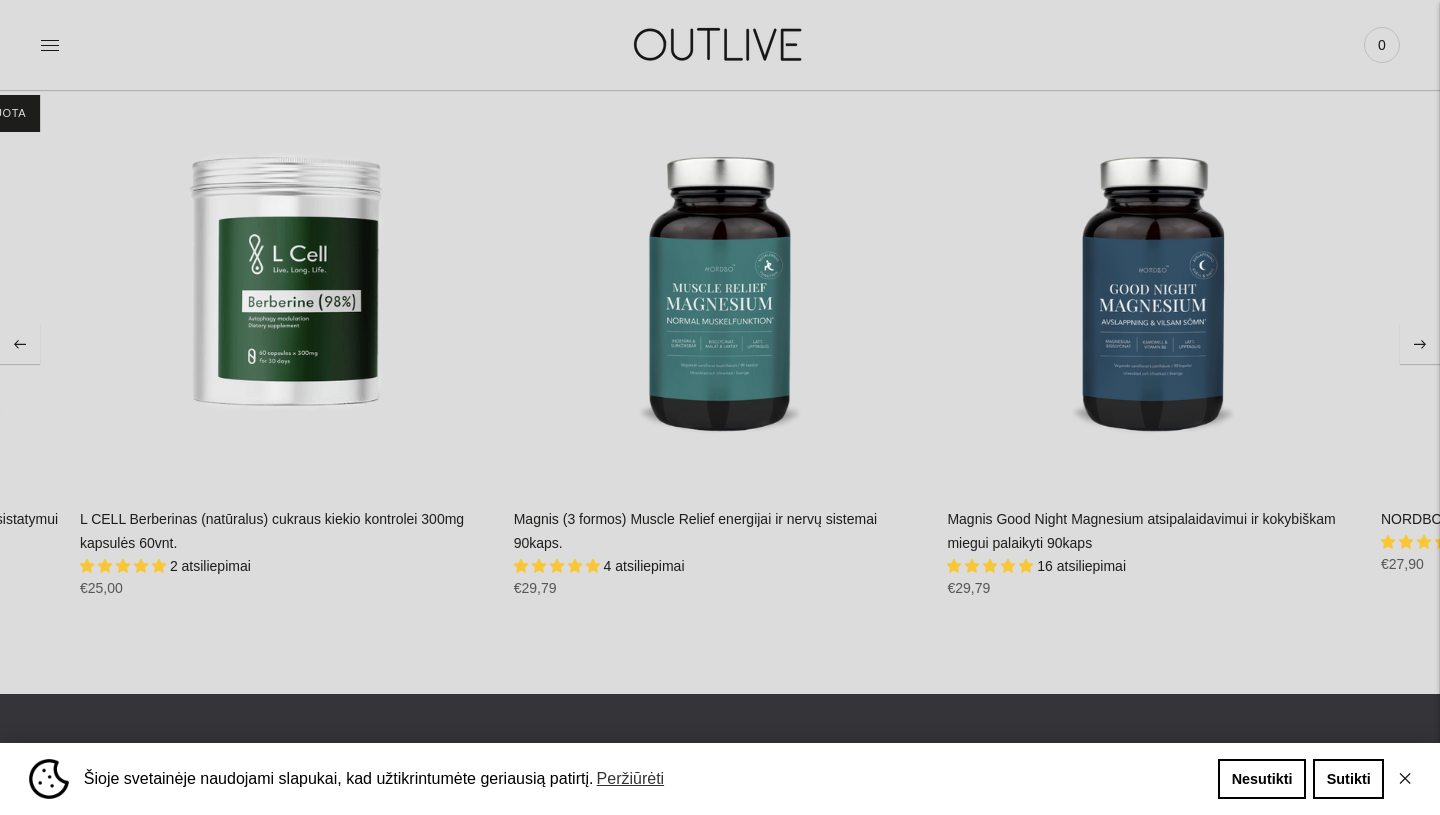 click 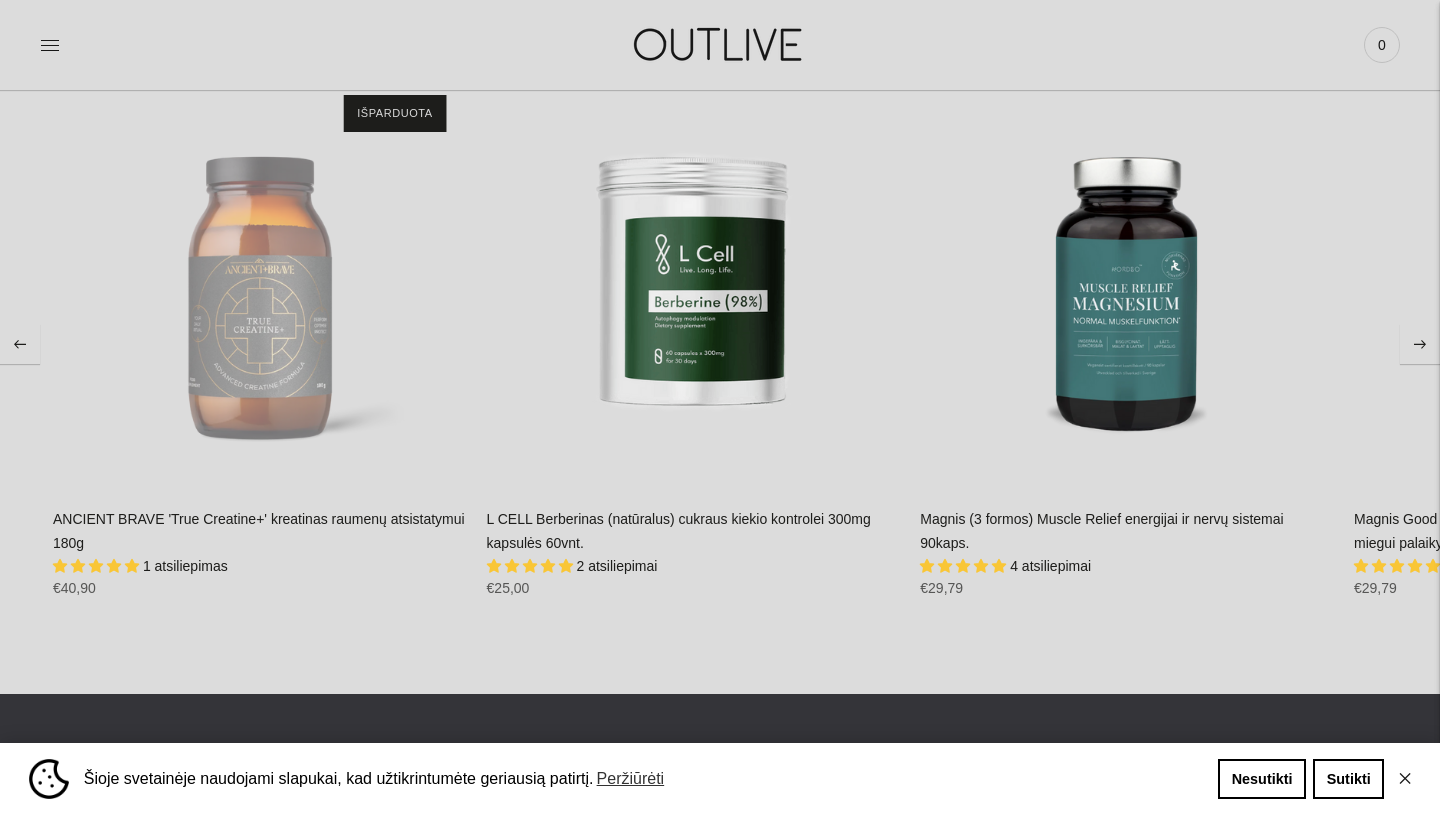 click 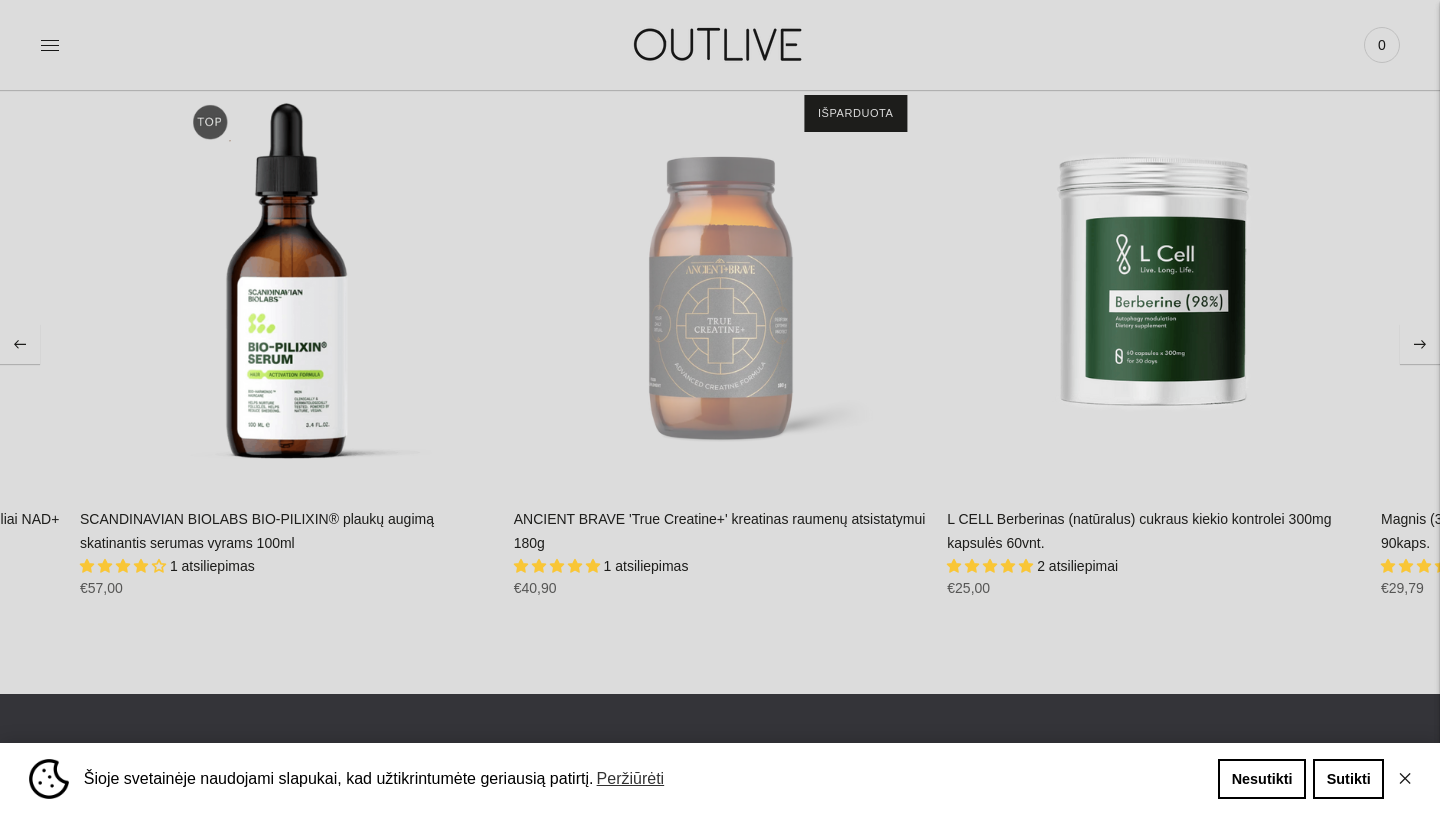 click at bounding box center [20, 344] 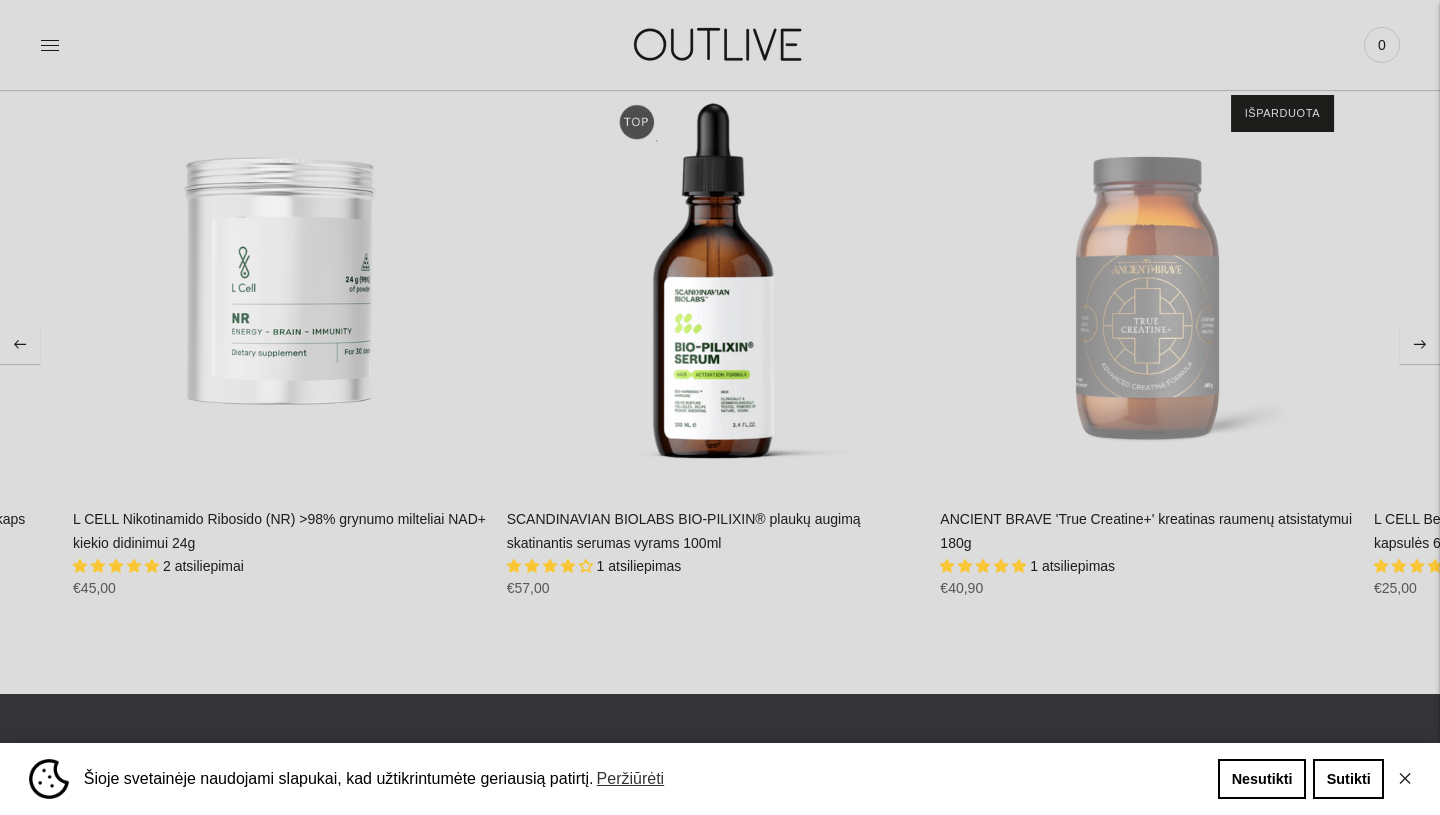 click at bounding box center [20, 344] 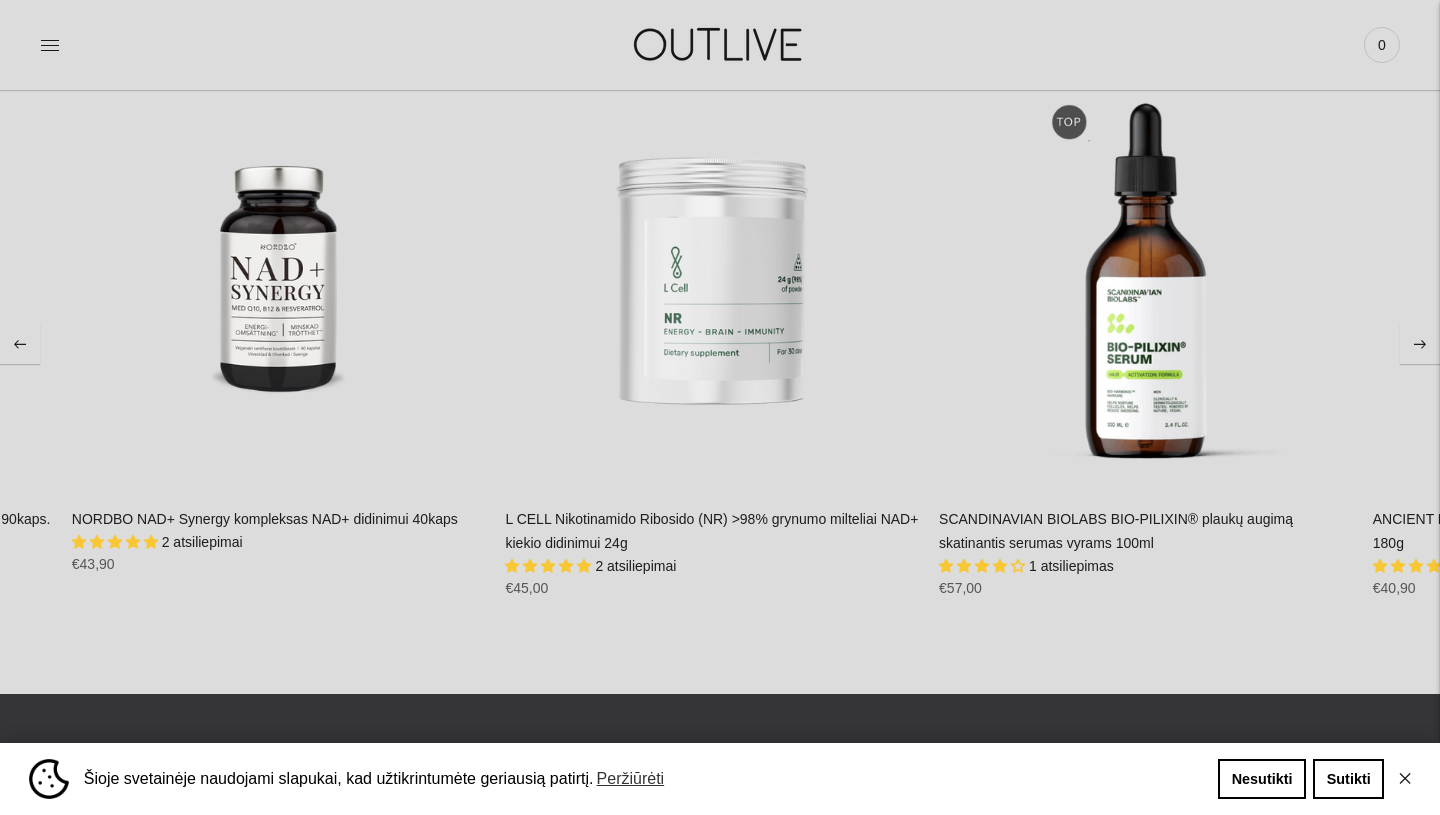 click at bounding box center [20, 344] 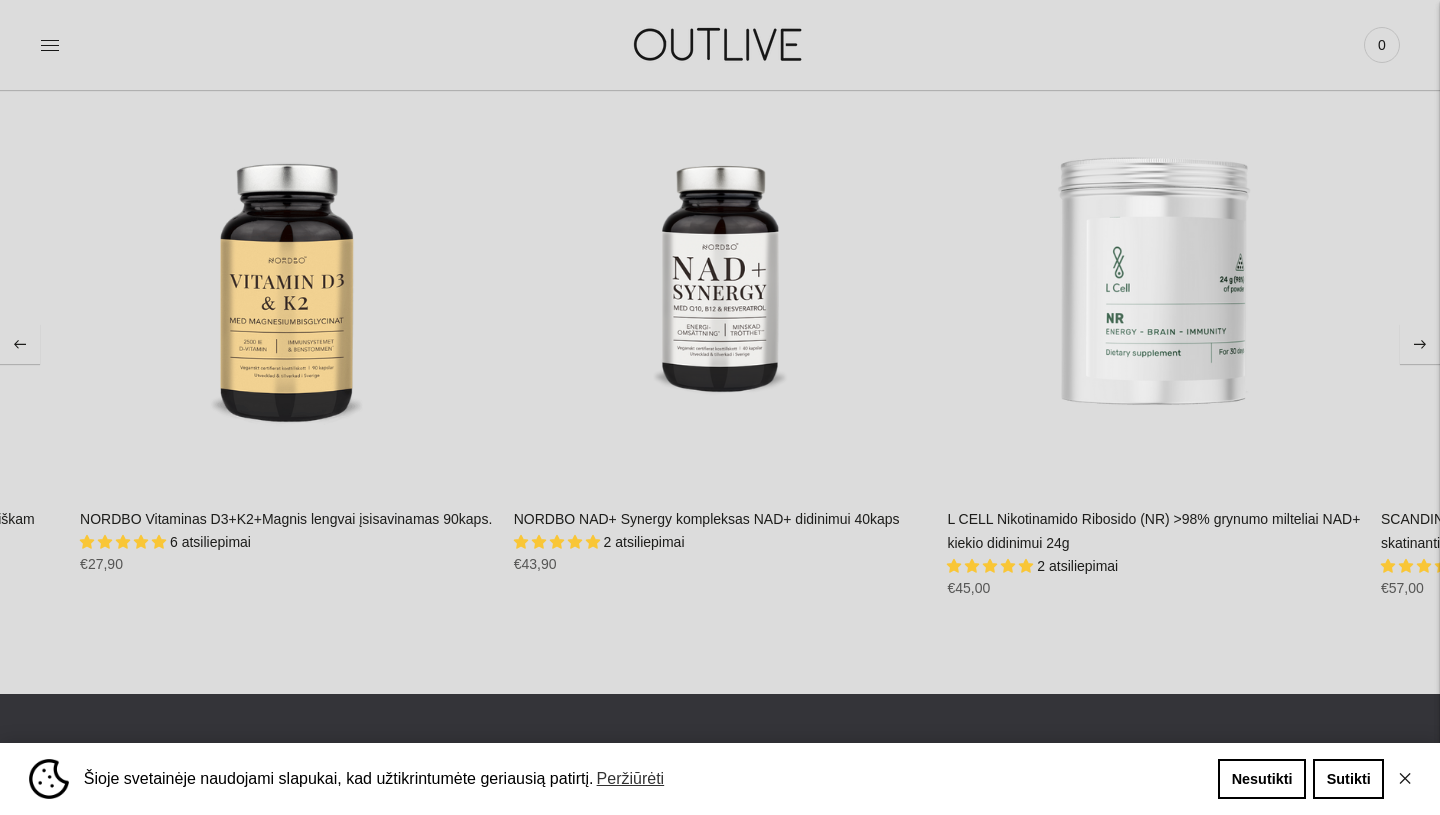 click at bounding box center (20, 344) 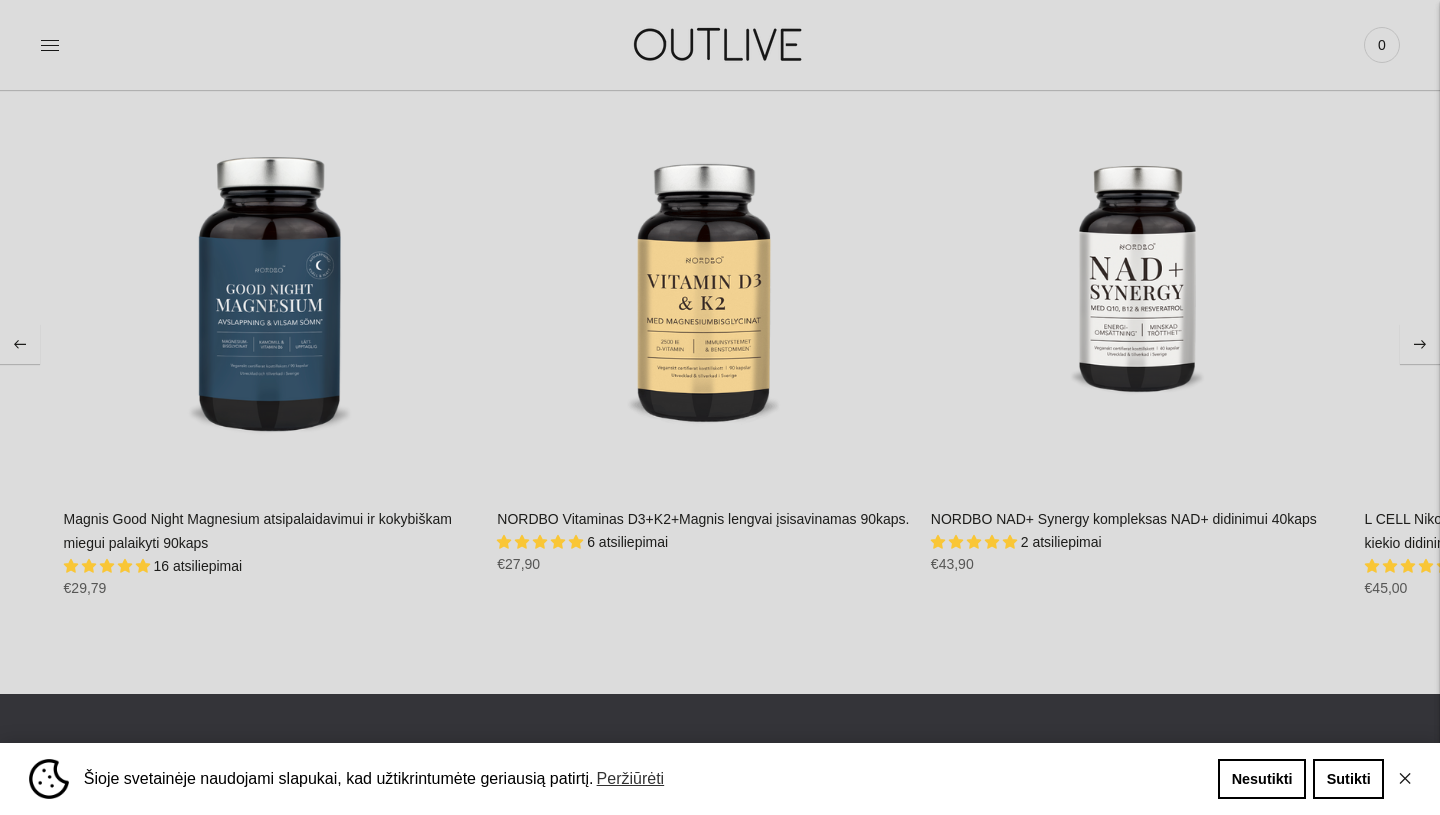 click at bounding box center (20, 344) 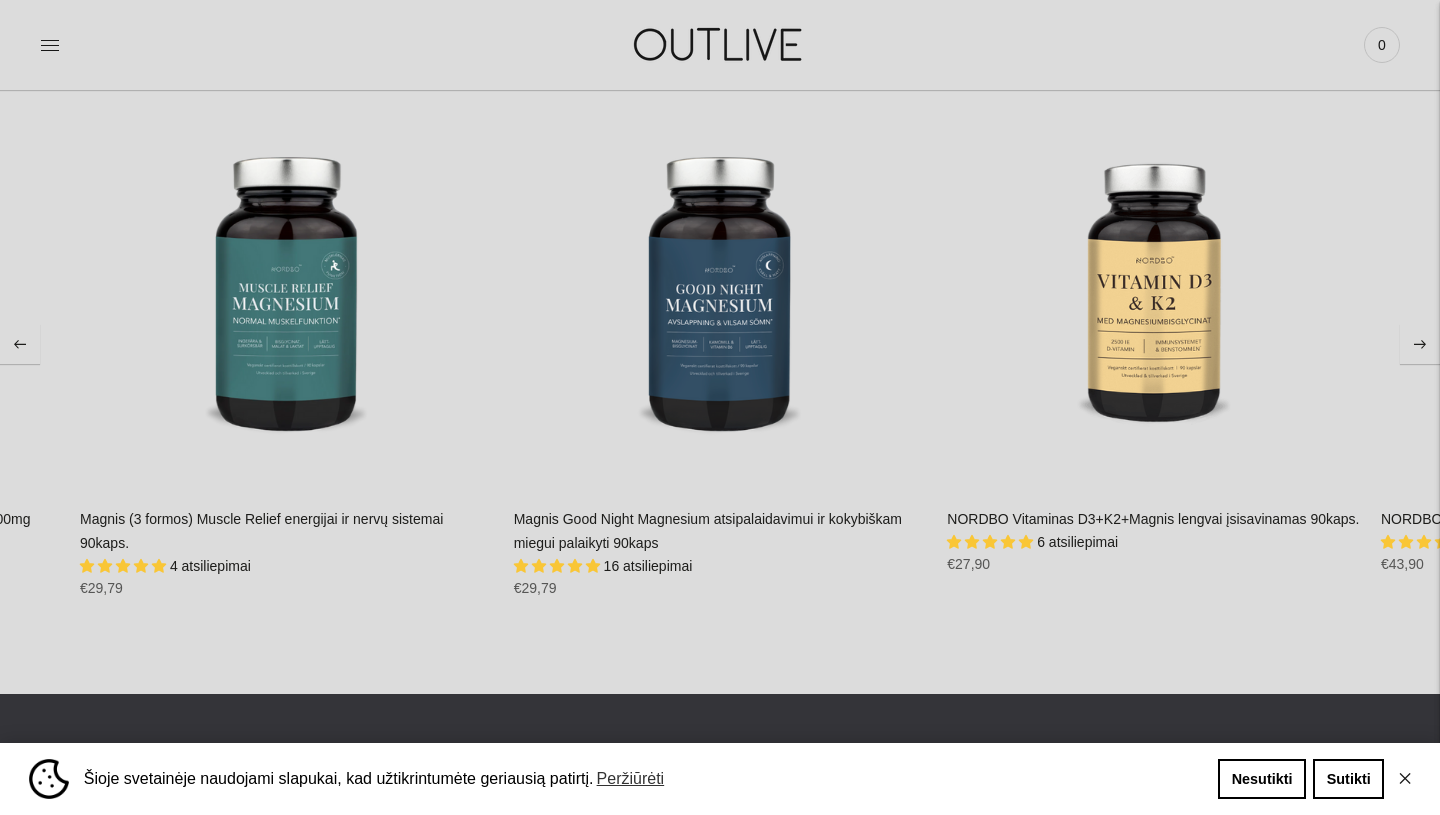 click at bounding box center (20, 344) 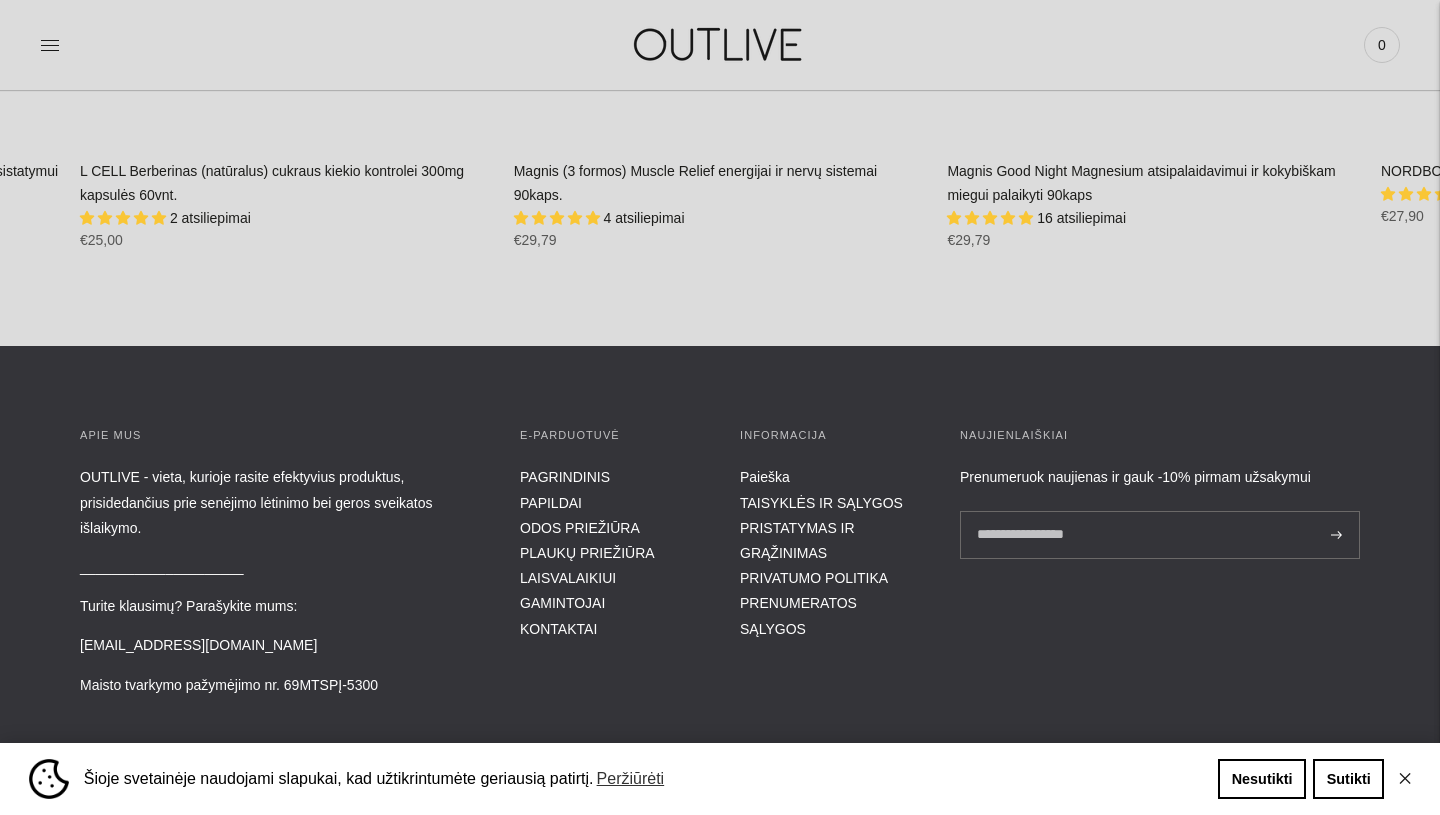 scroll, scrollTop: 4931, scrollLeft: 0, axis: vertical 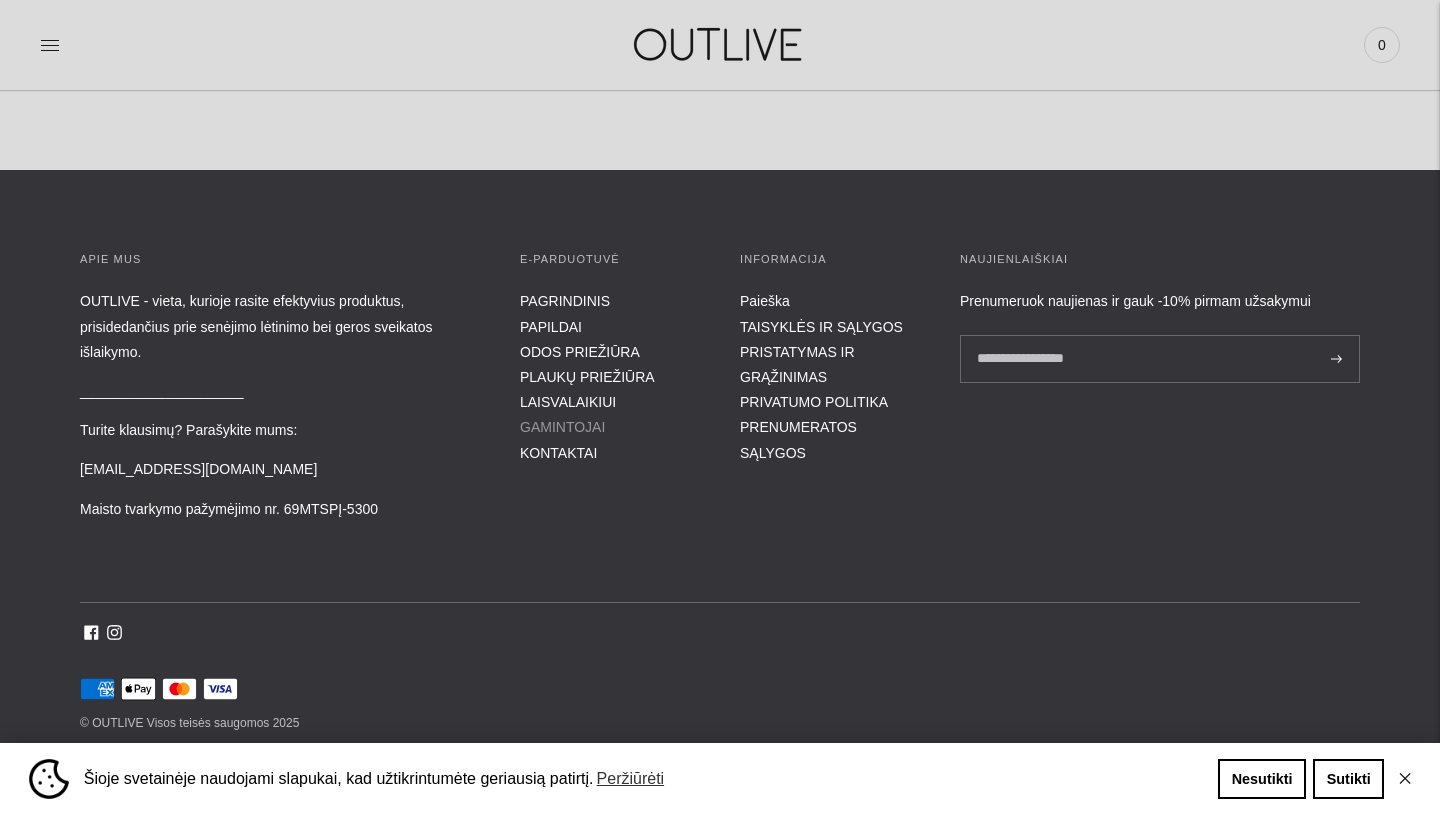 click on "GAMINTOJAI" at bounding box center (562, 427) 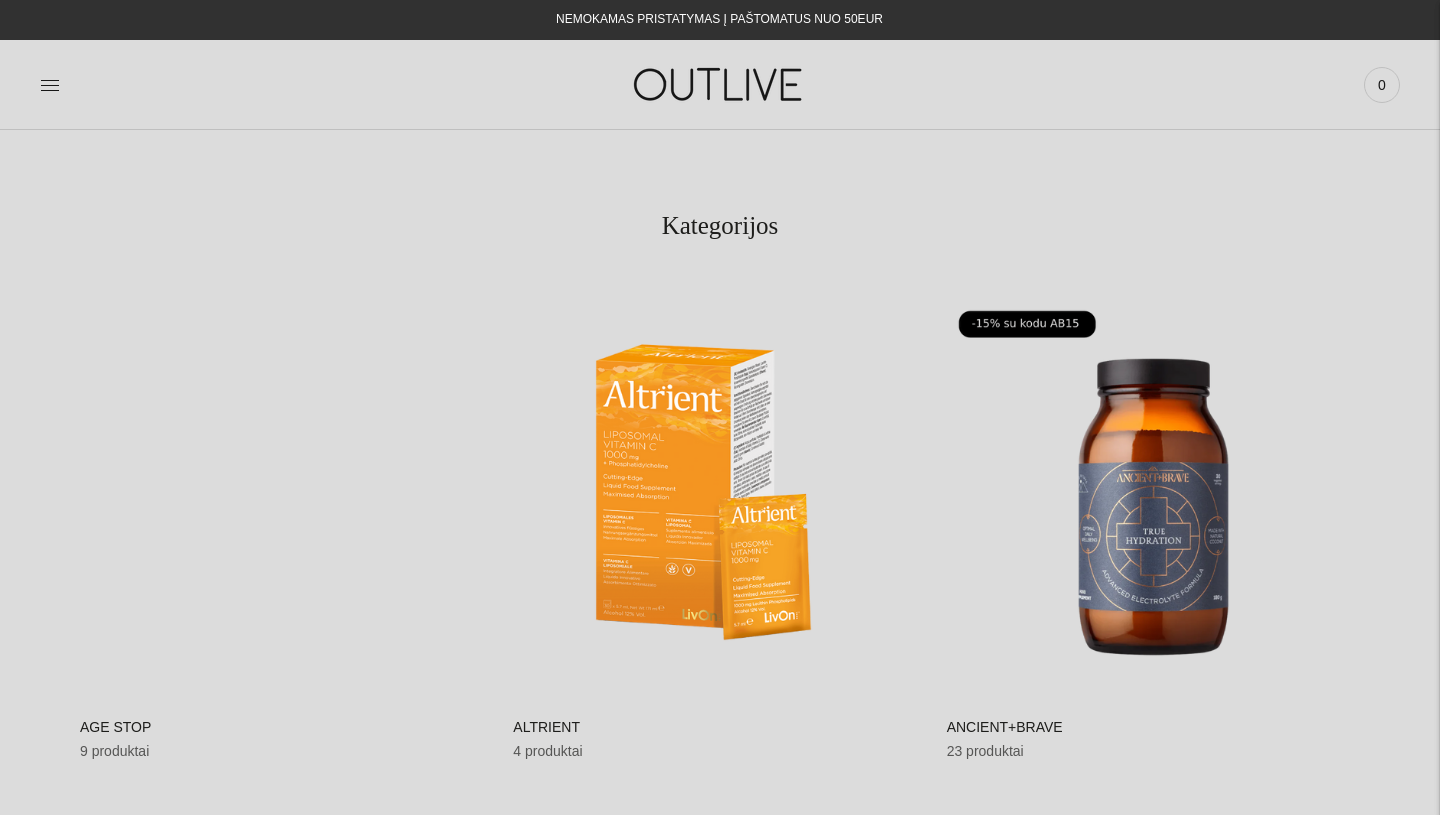 scroll, scrollTop: 0, scrollLeft: 0, axis: both 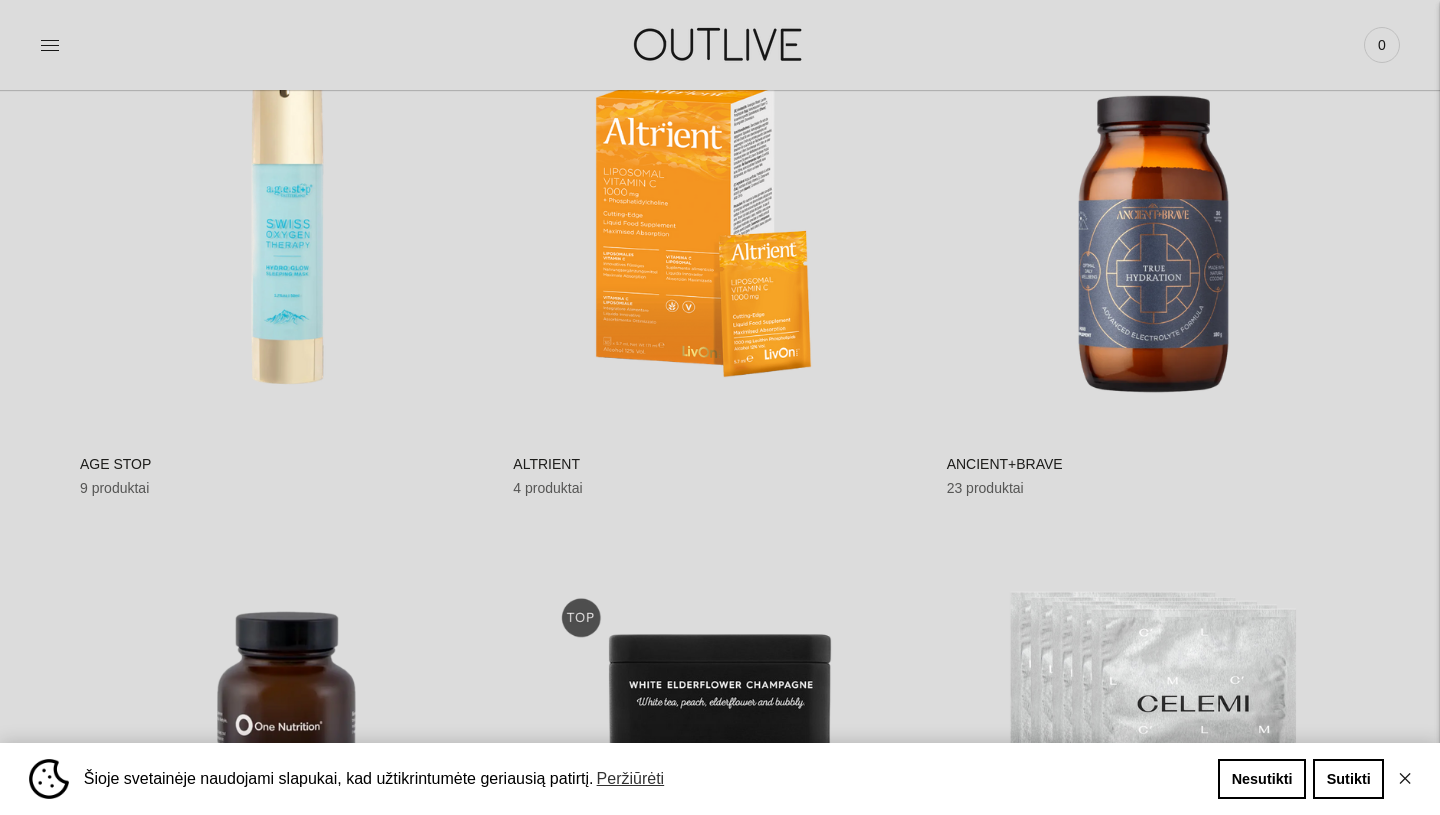 click at bounding box center (1153, 226) 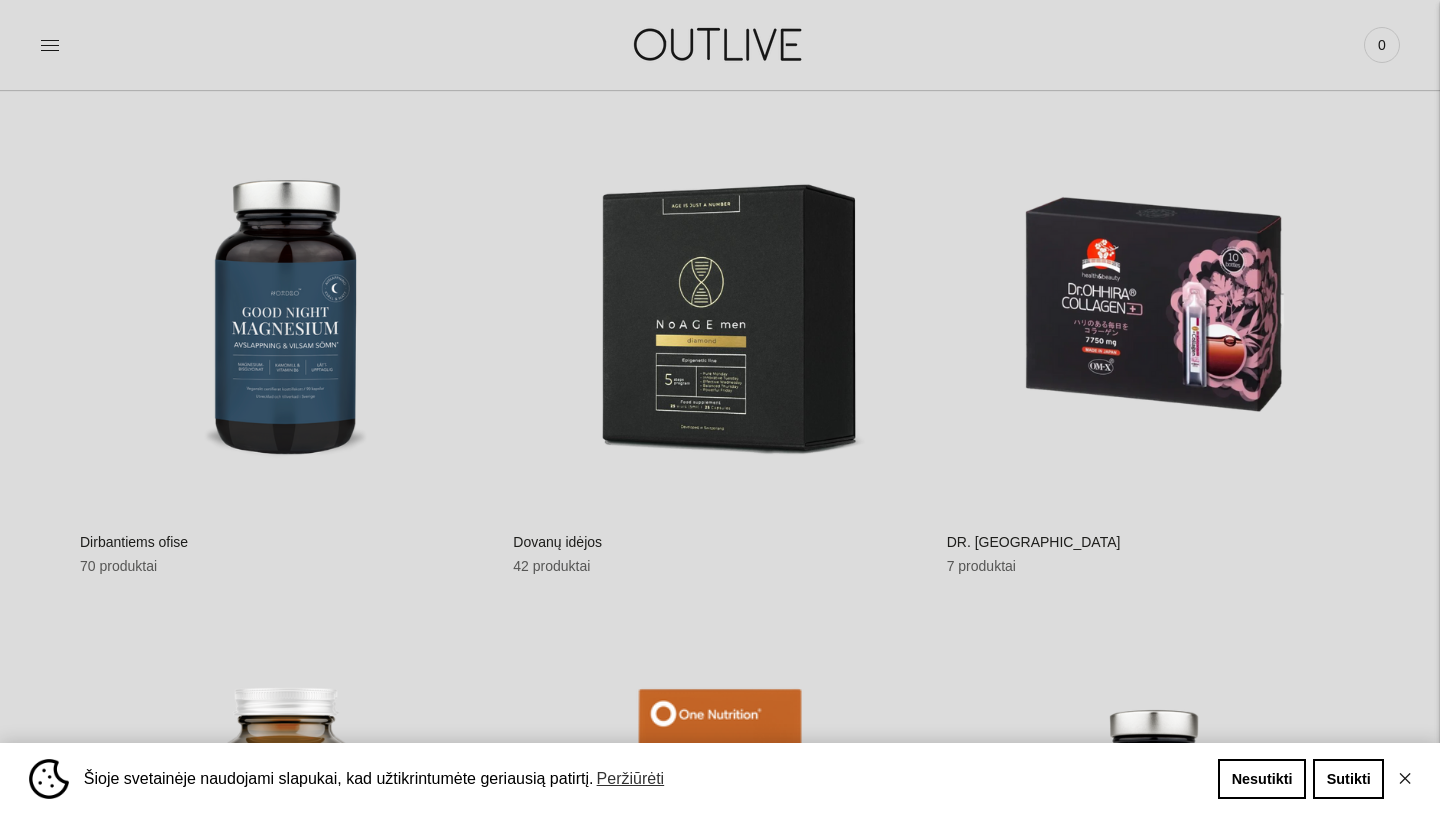 scroll, scrollTop: 1226, scrollLeft: 0, axis: vertical 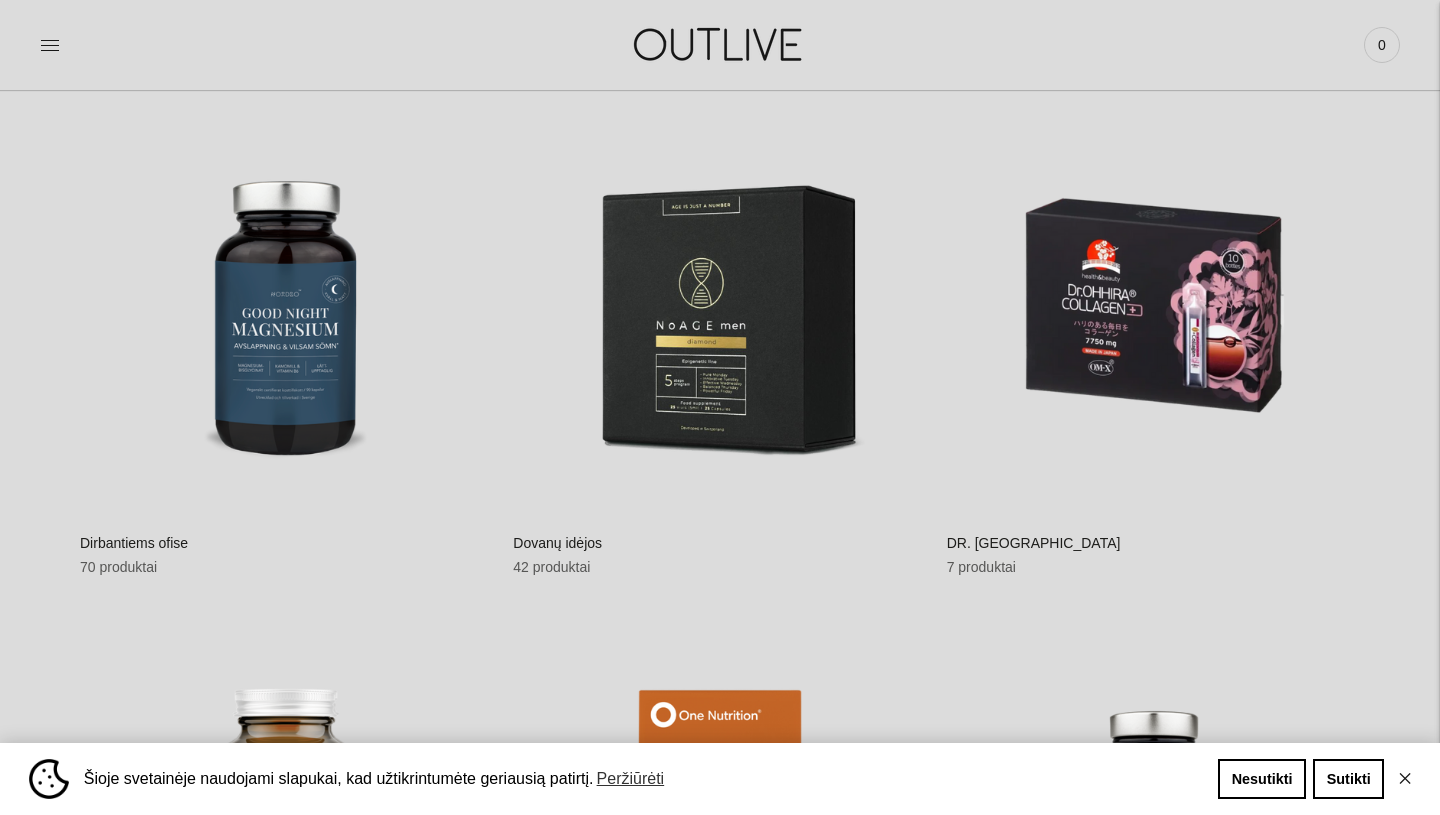 click at bounding box center [286, 305] 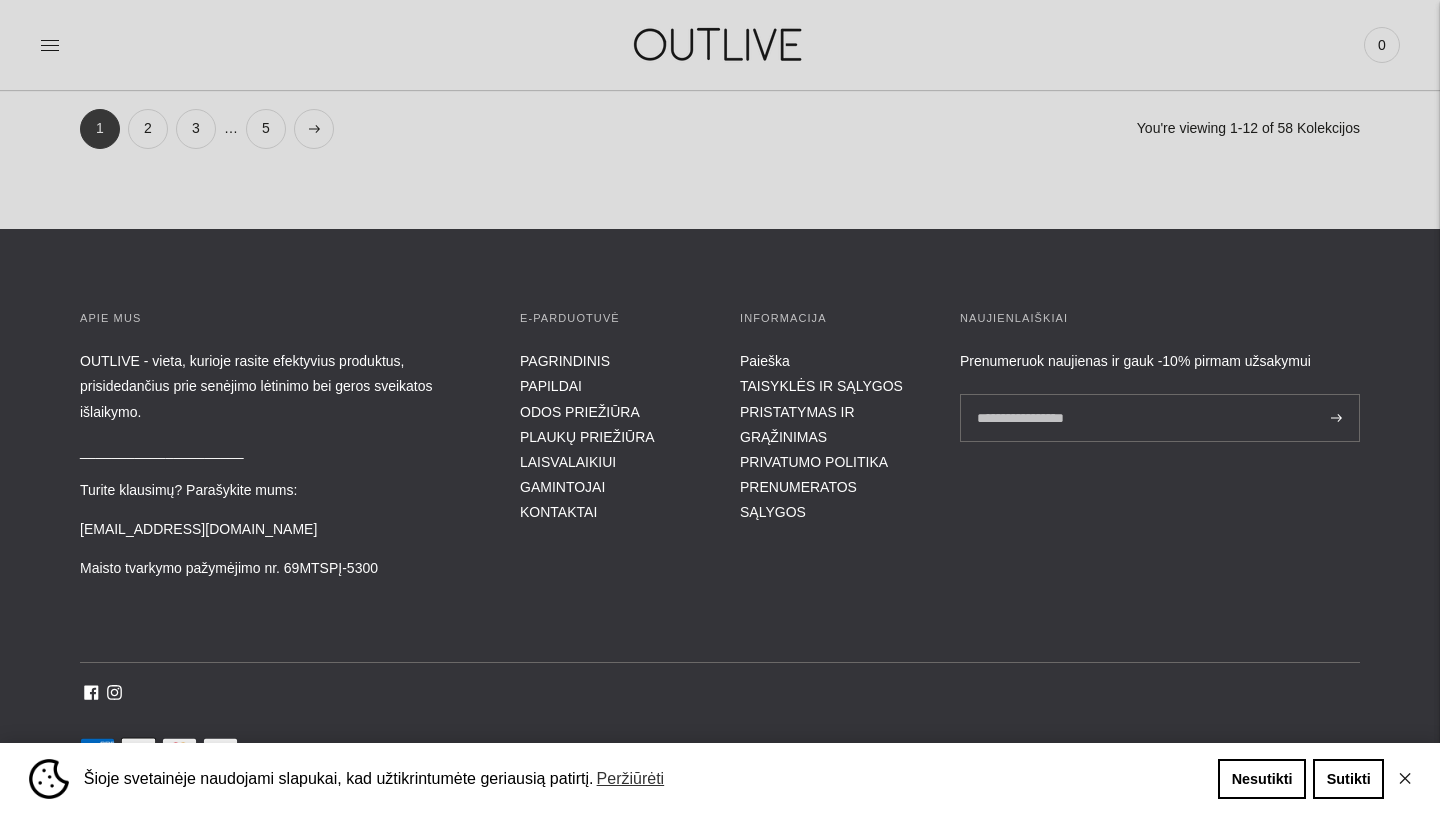 scroll, scrollTop: 2248, scrollLeft: 0, axis: vertical 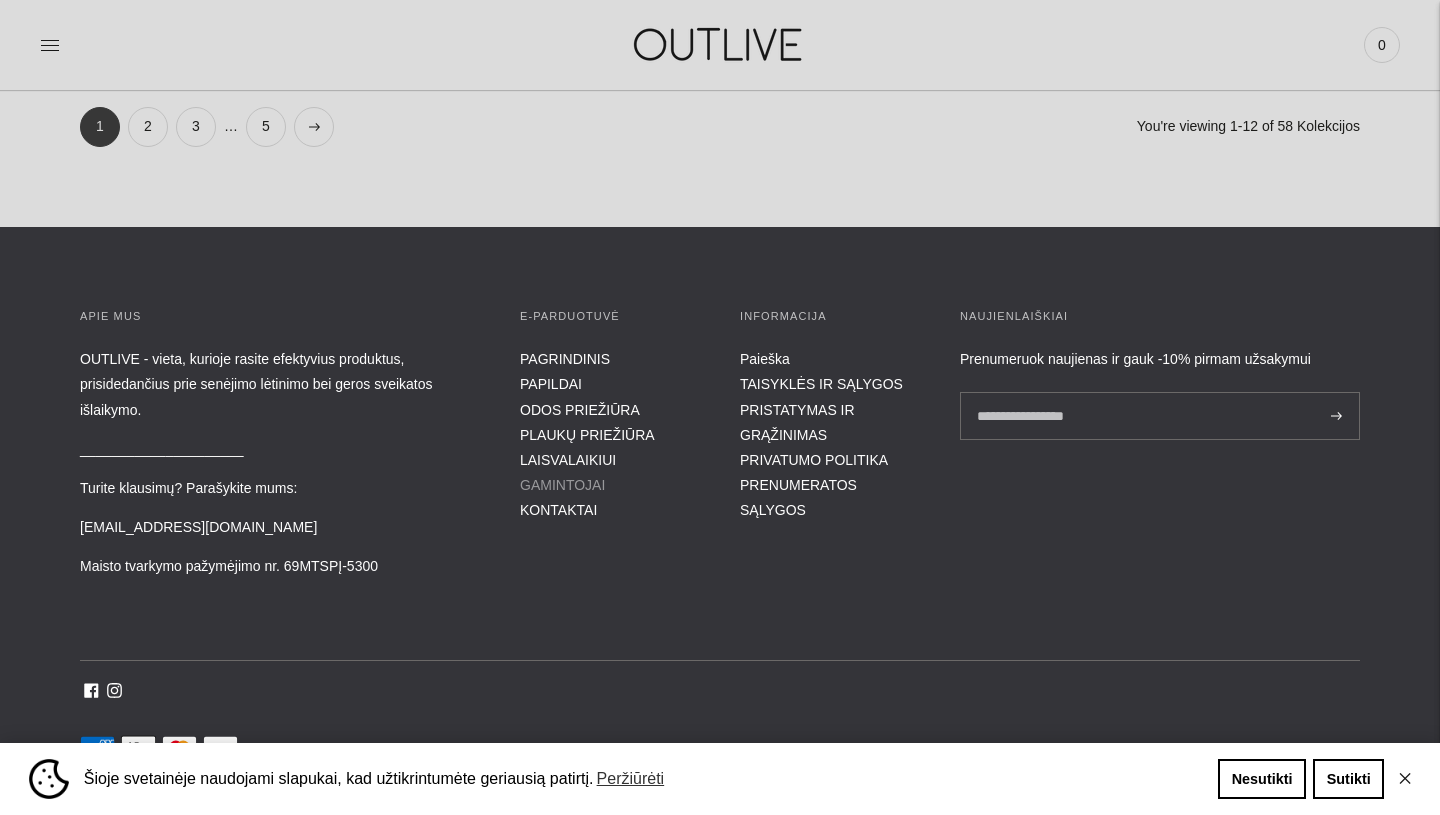 click on "GAMINTOJAI" at bounding box center (562, 485) 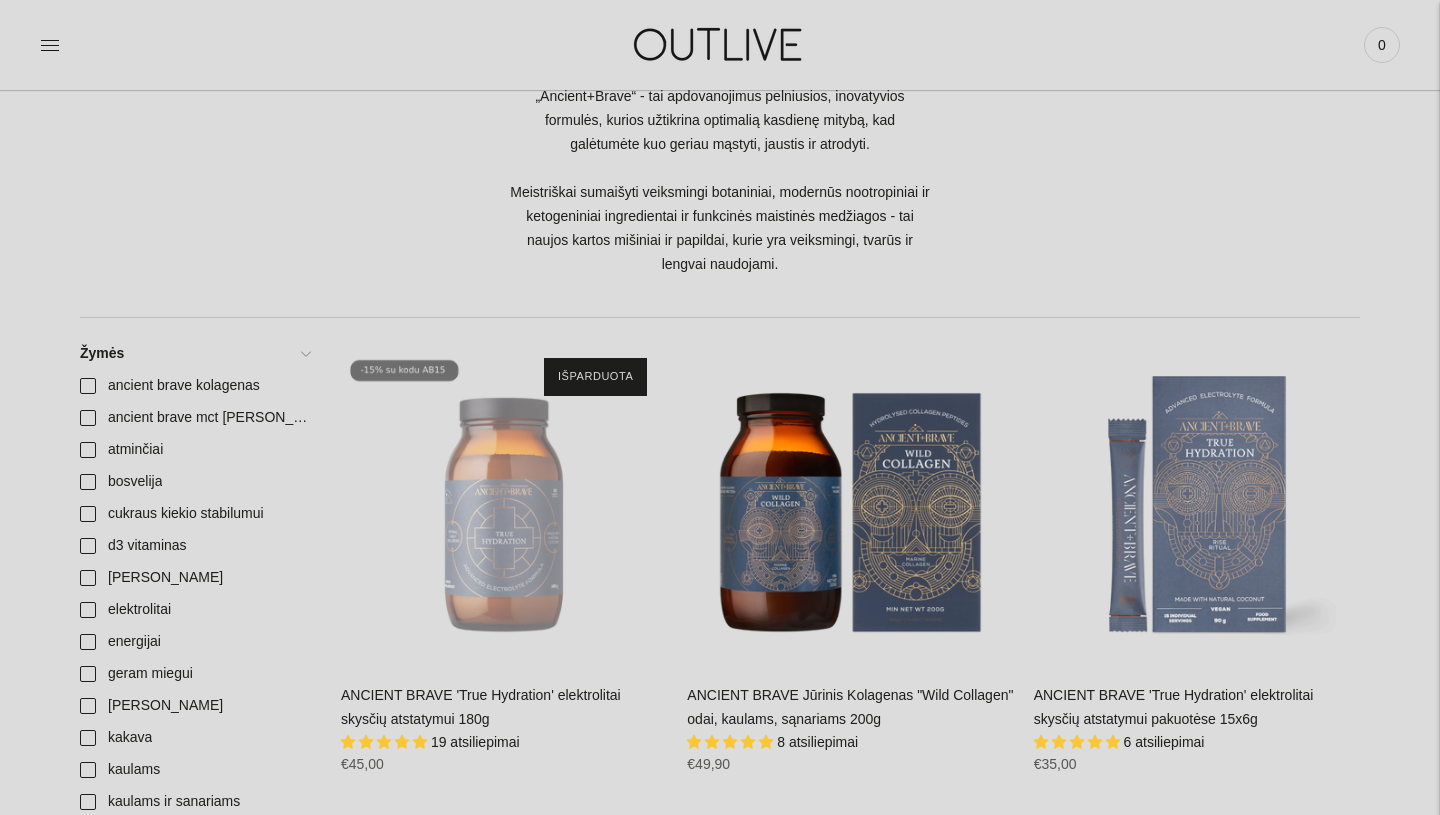 scroll, scrollTop: 399, scrollLeft: 0, axis: vertical 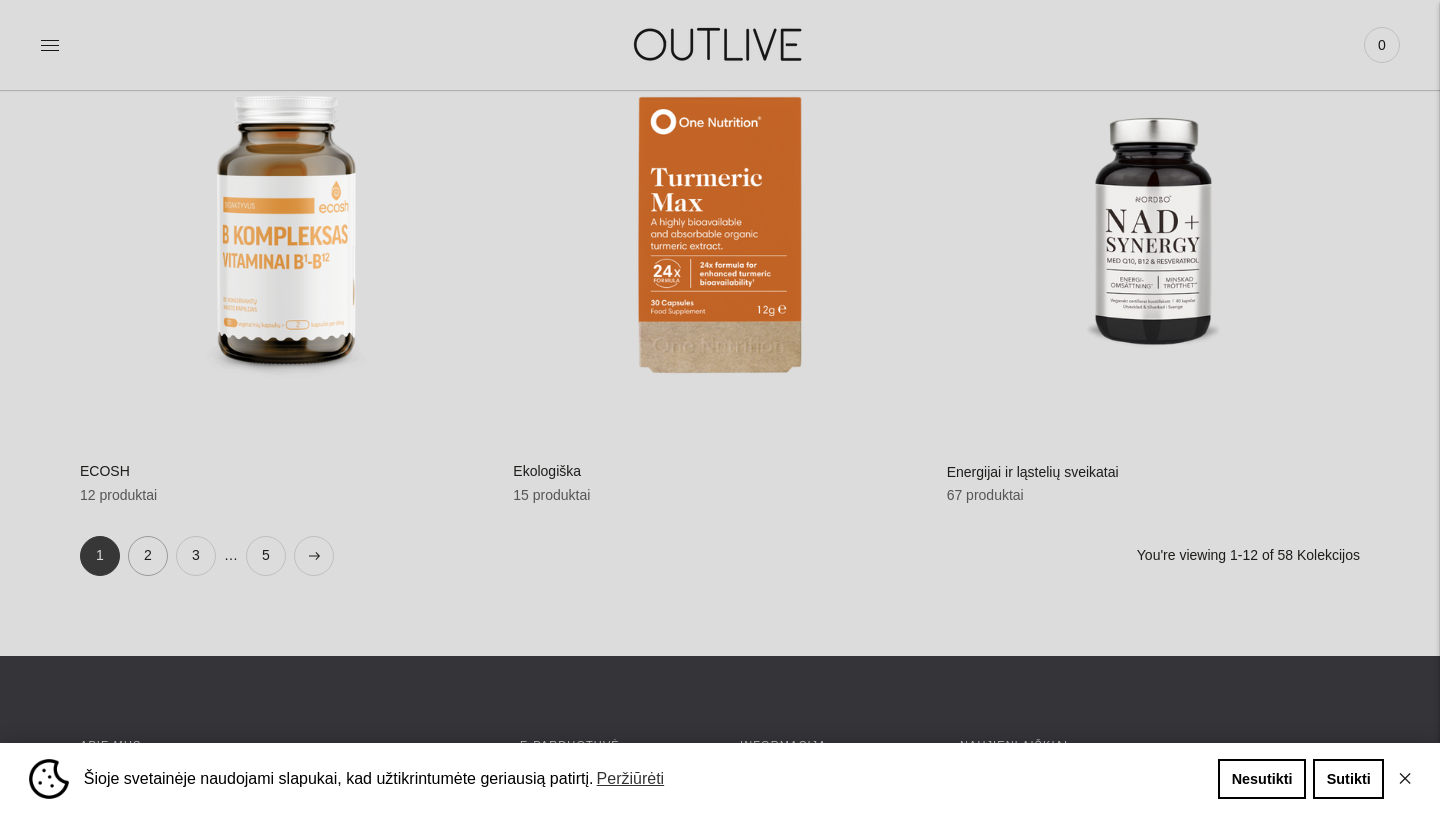 click on "2" at bounding box center [148, 556] 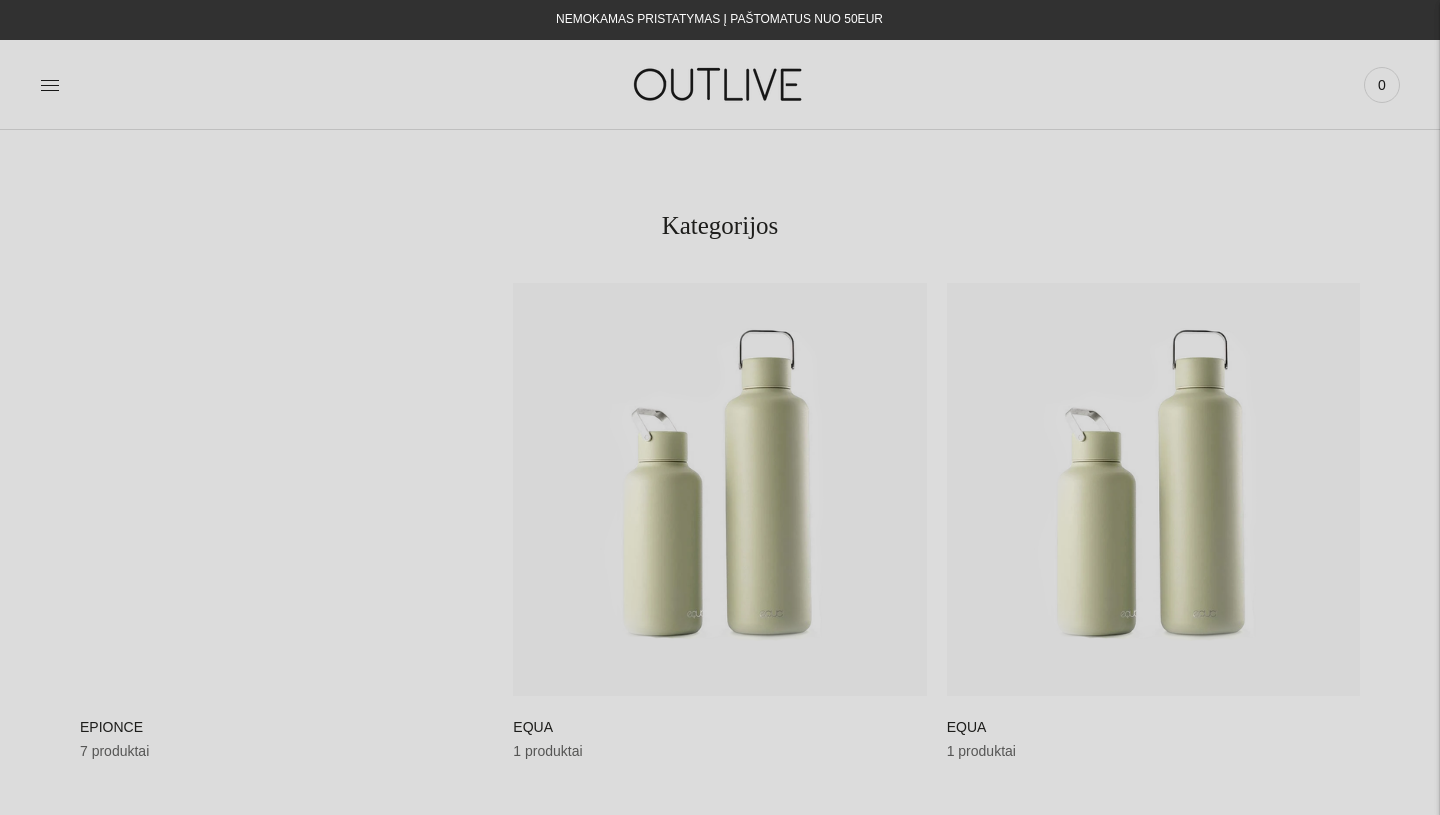 scroll, scrollTop: 0, scrollLeft: 0, axis: both 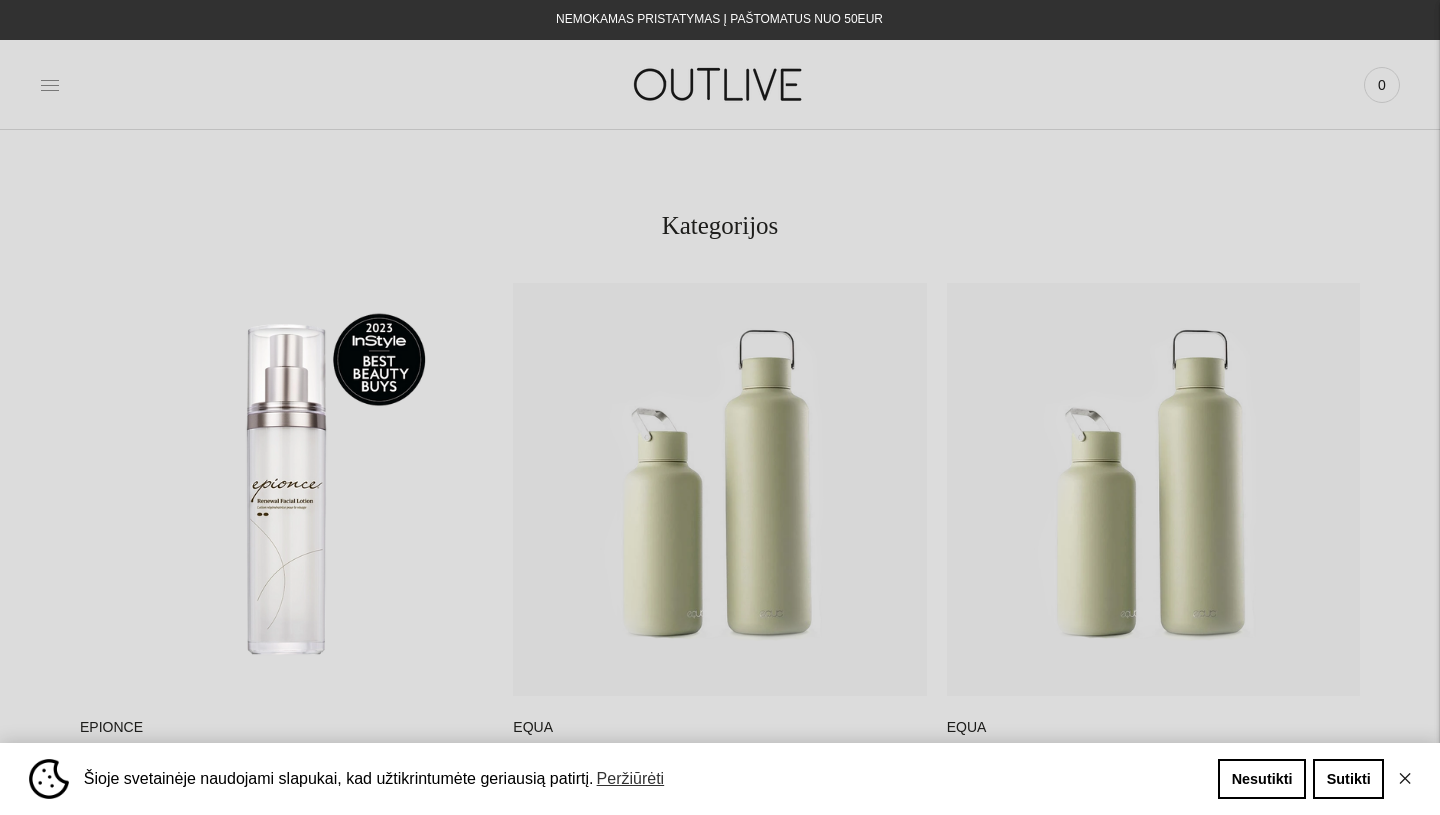 click 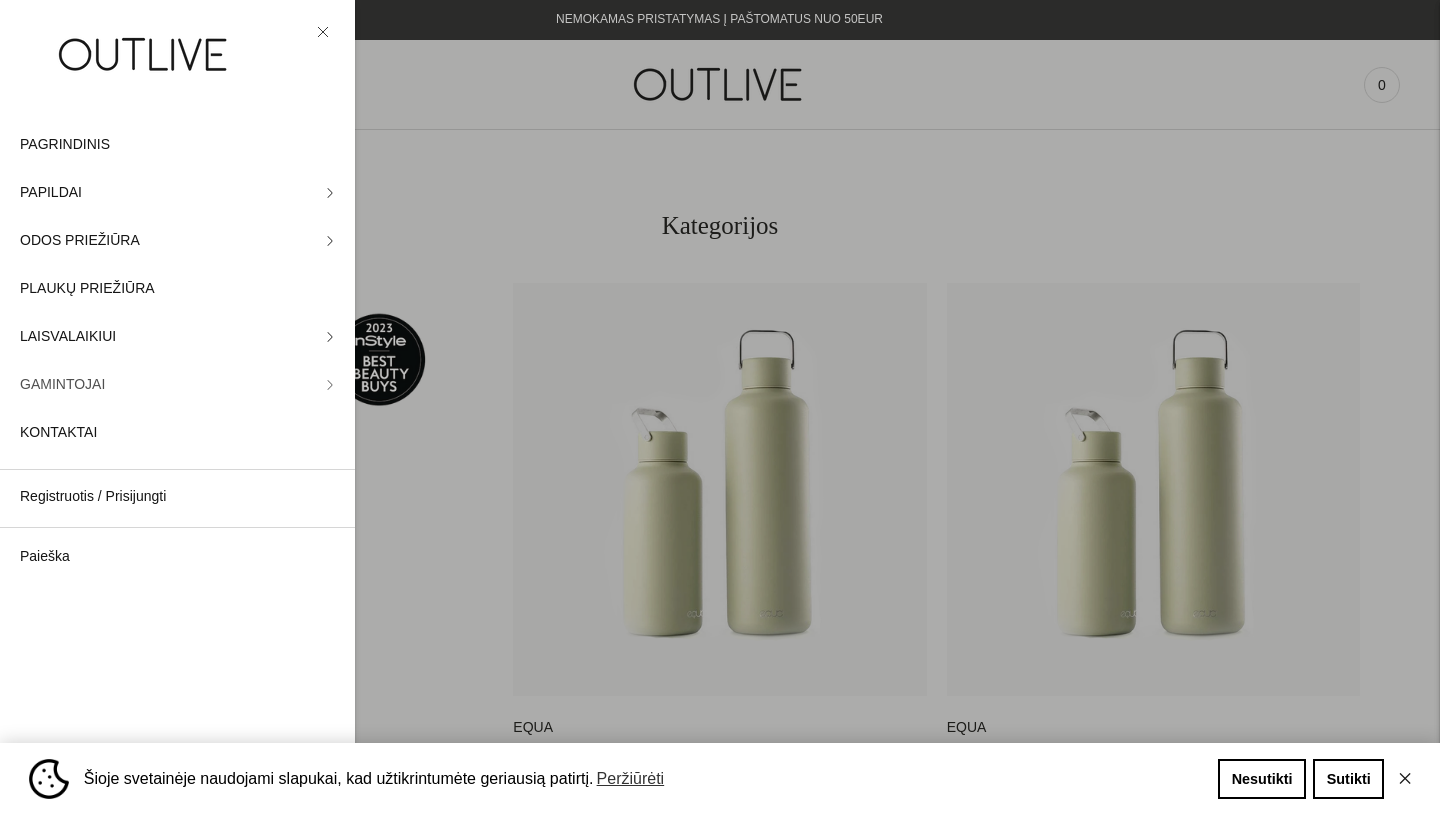 click on "GAMINTOJAI" at bounding box center [177, 385] 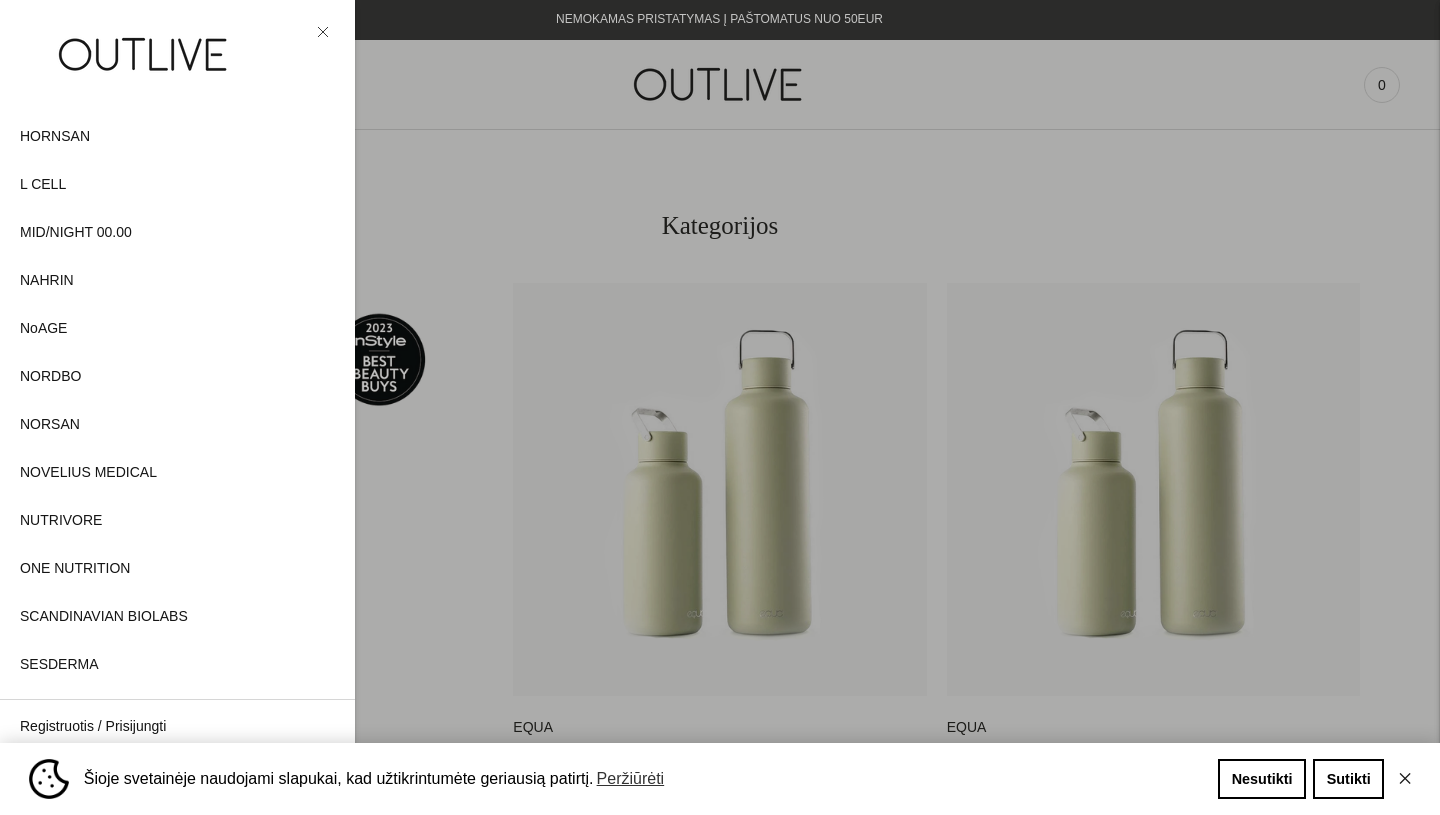scroll, scrollTop: 0, scrollLeft: 0, axis: both 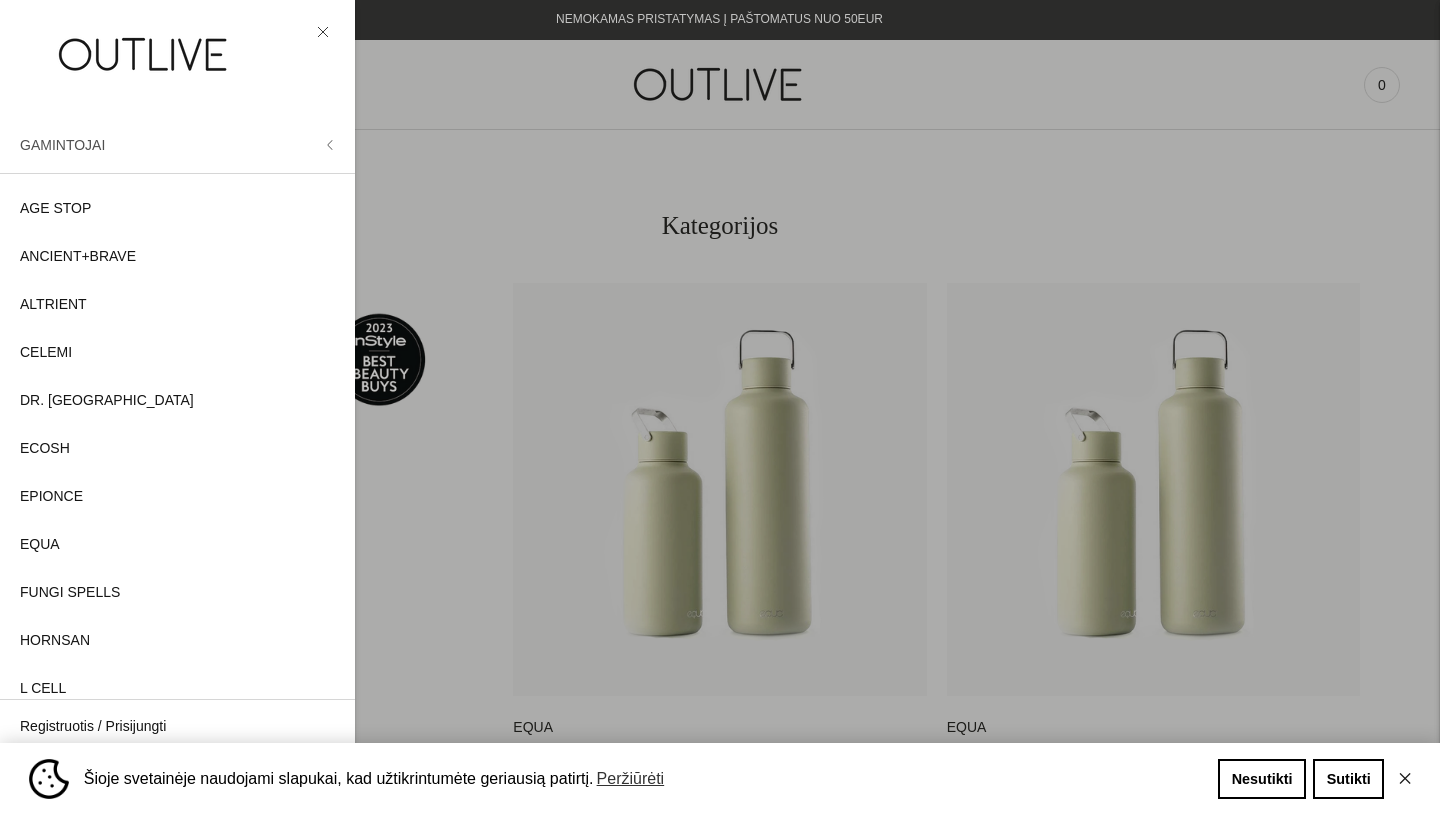 click on "GAMINTOJAI" at bounding box center [177, 145] 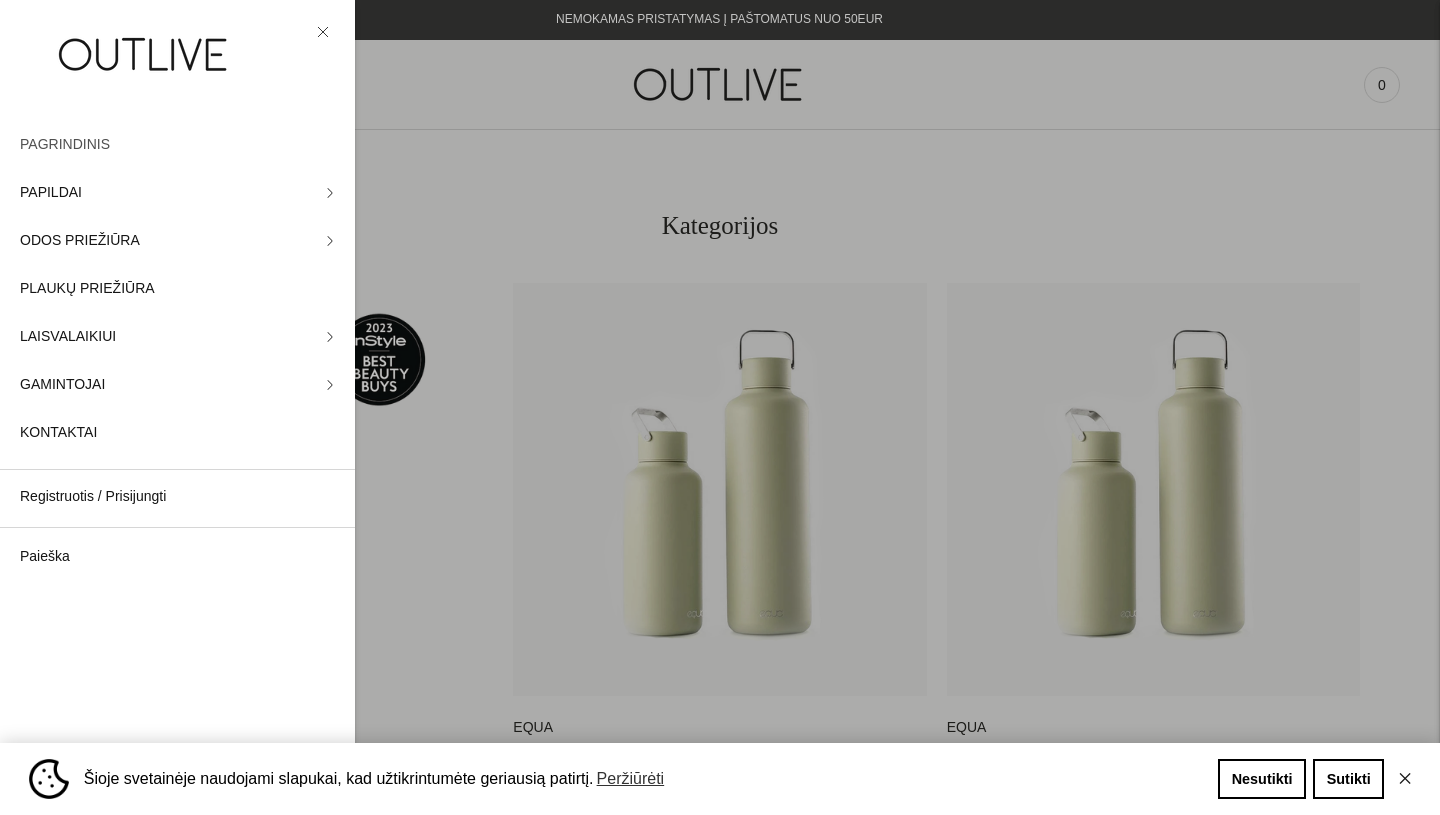 click on "PAGRINDINIS" at bounding box center [65, 145] 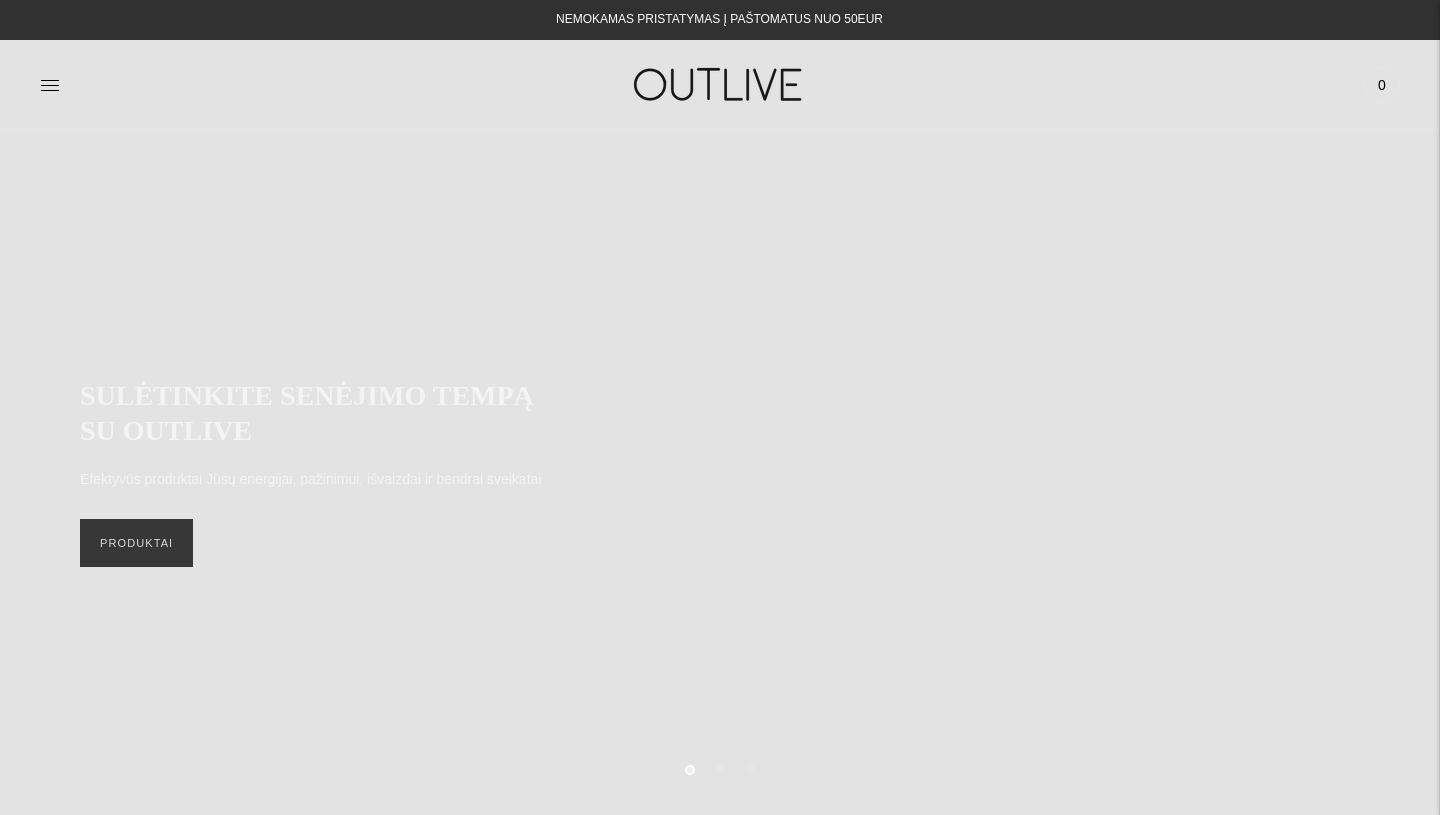 scroll, scrollTop: 0, scrollLeft: 0, axis: both 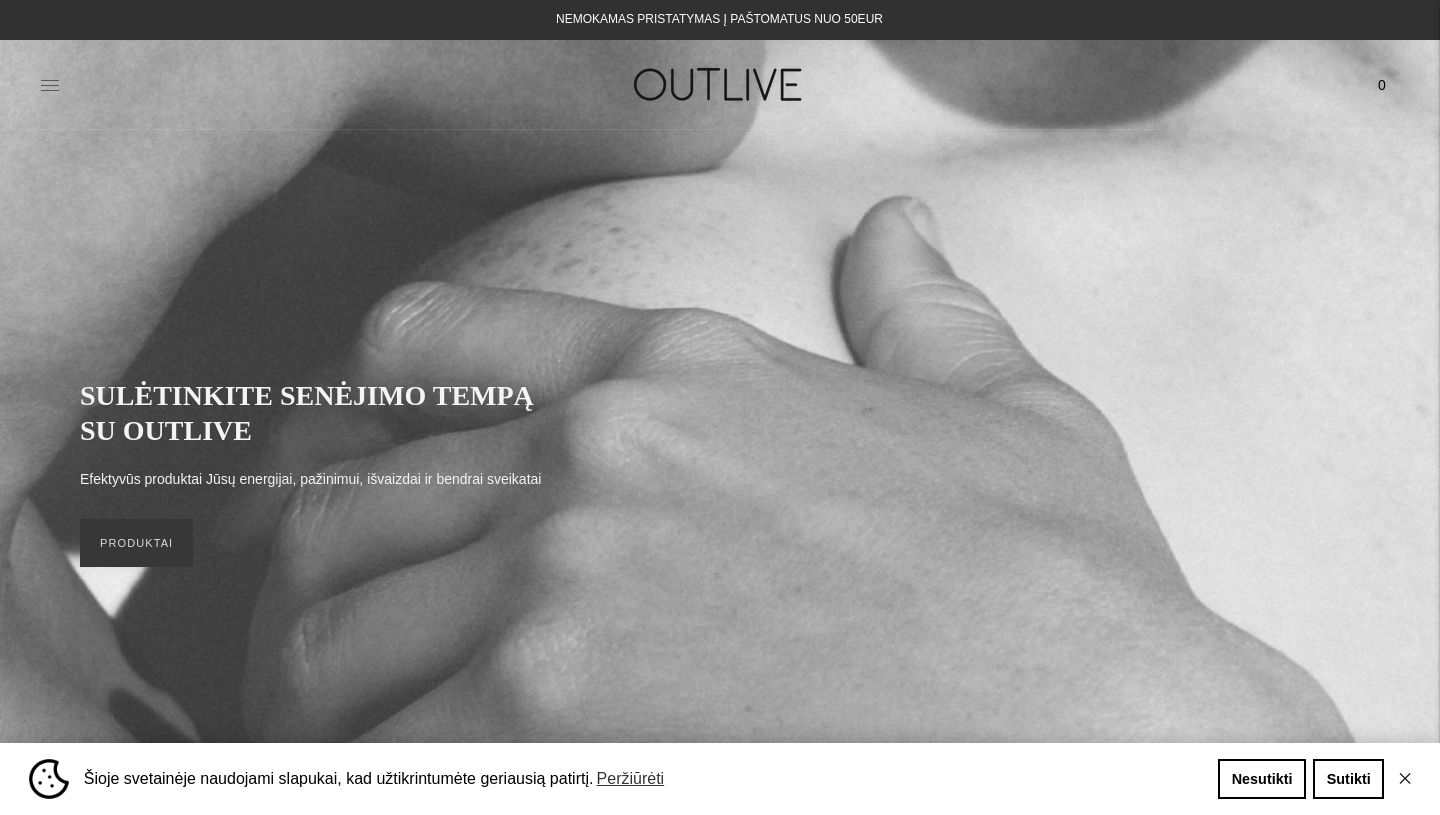 click 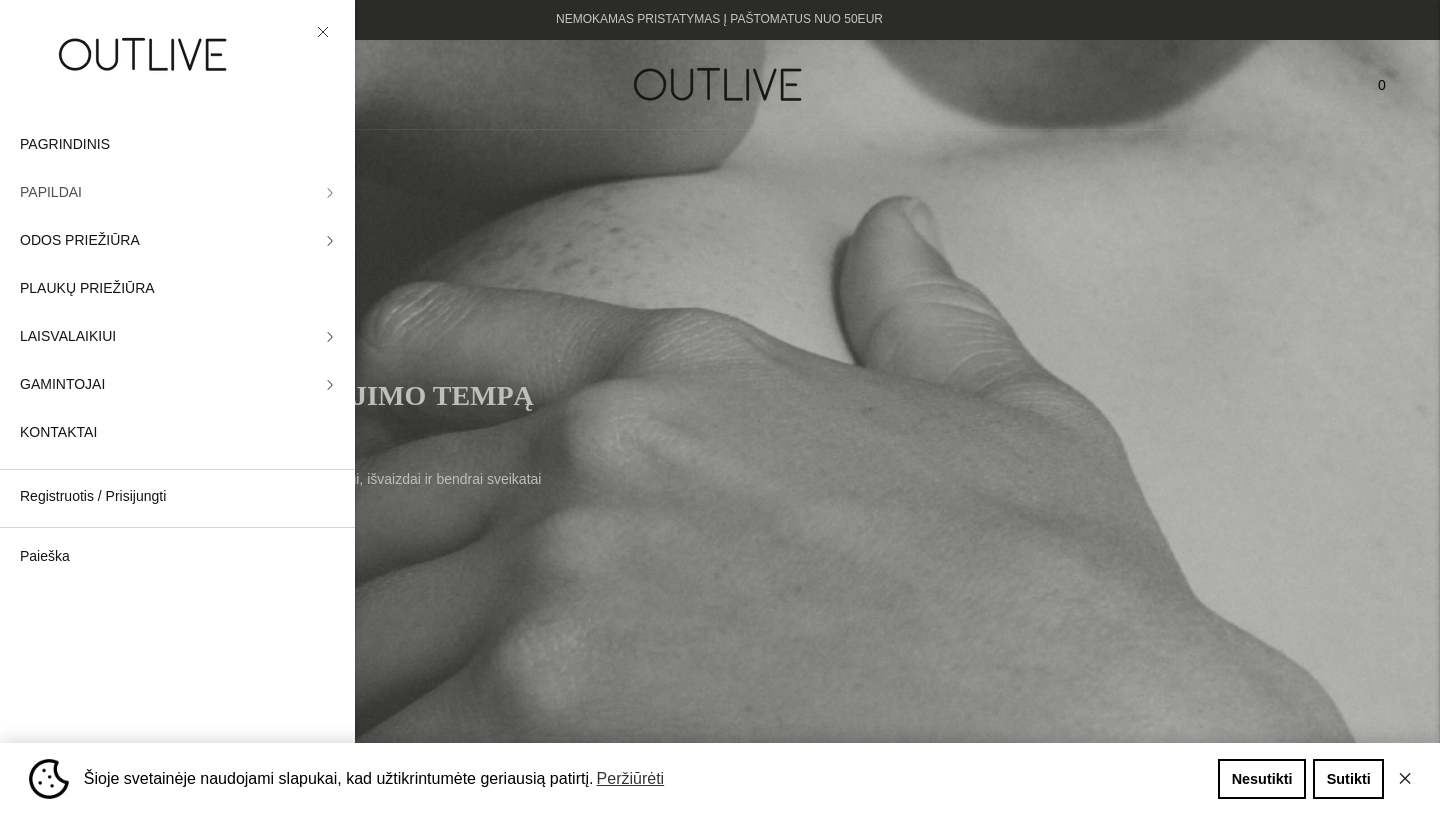 click on "PAPILDAI" 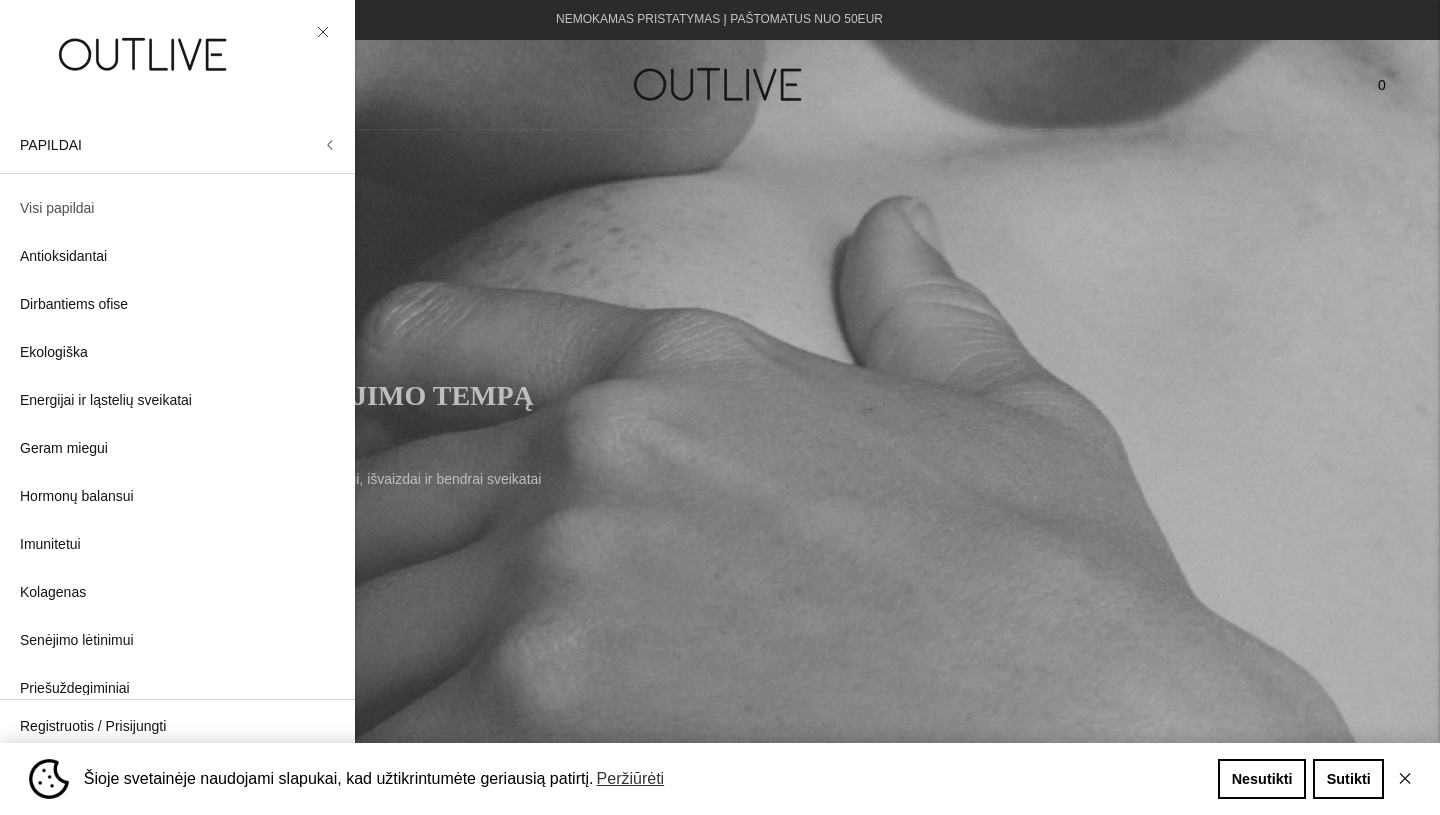 click on "Visi papildai" 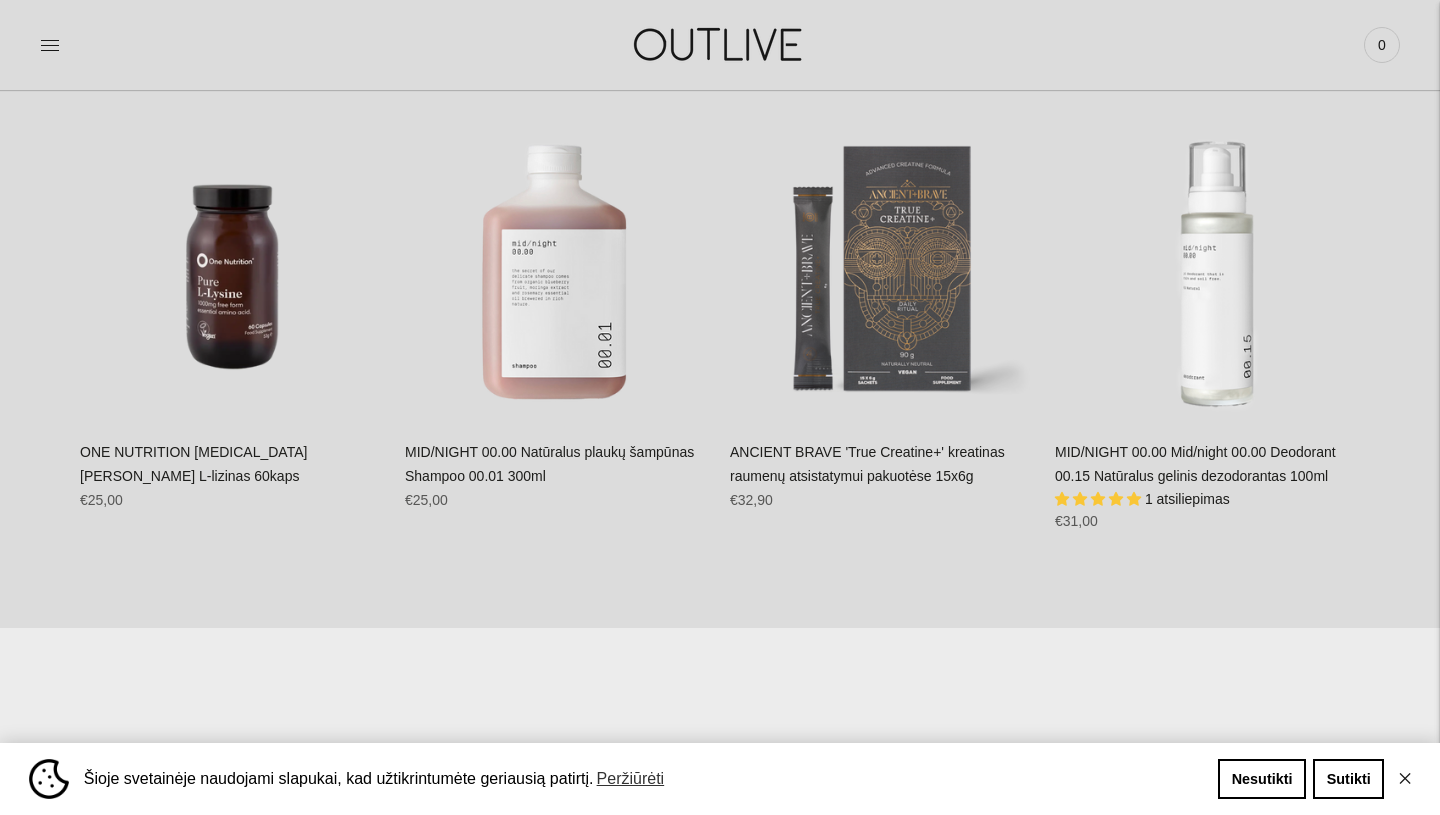 scroll, scrollTop: 1047, scrollLeft: 0, axis: vertical 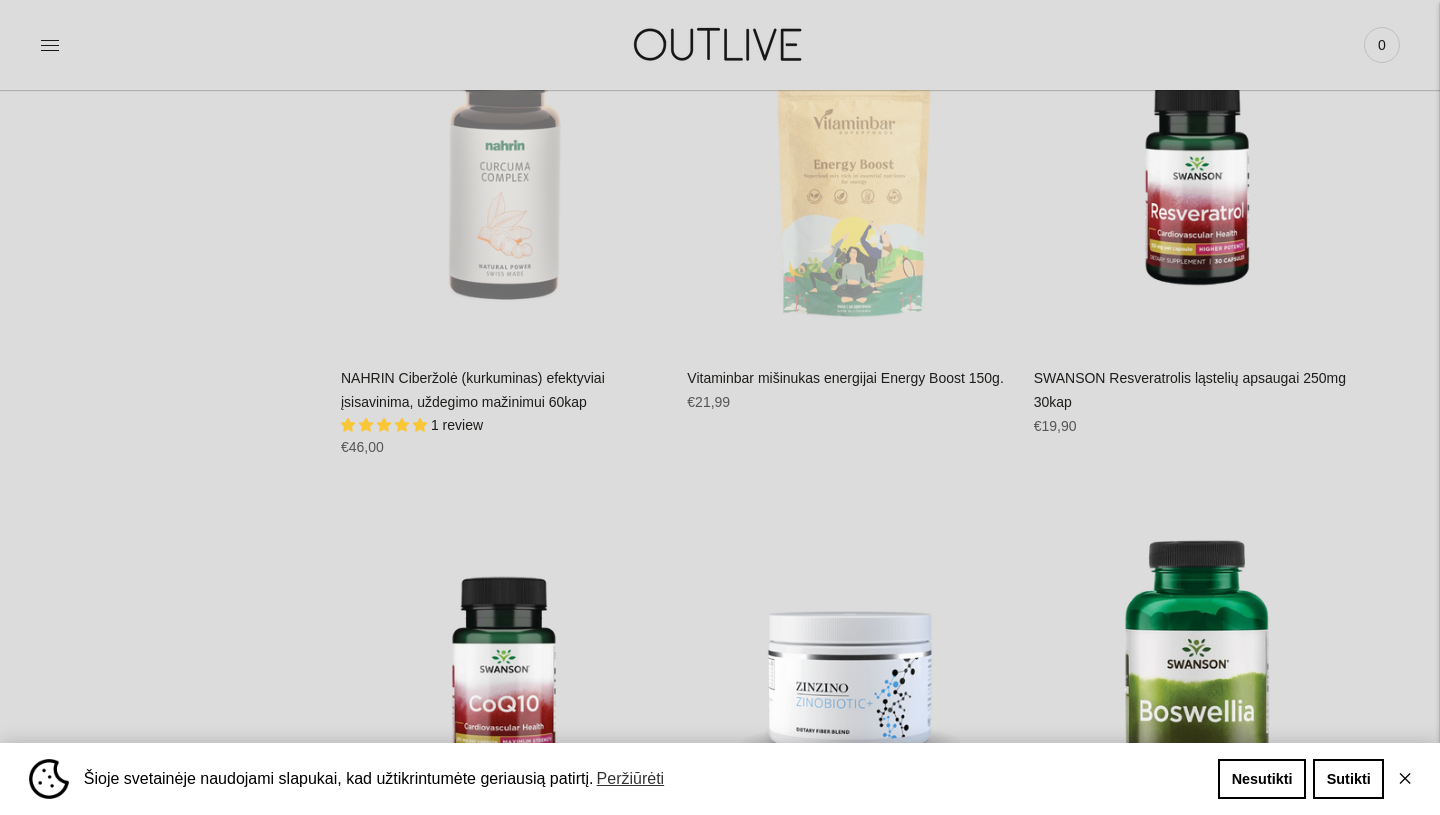 click on "✕" at bounding box center [1405, 779] 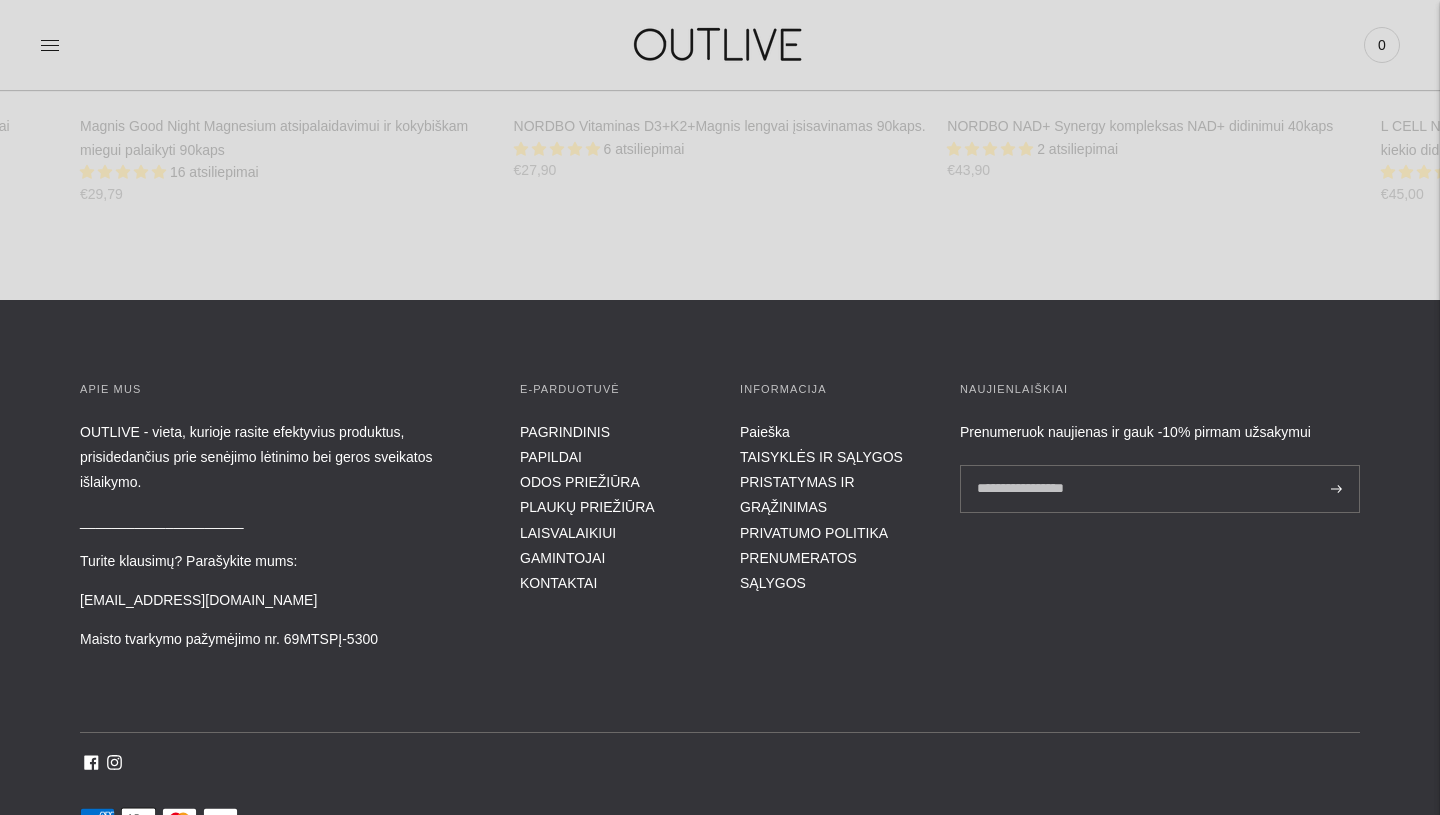 scroll, scrollTop: 31382, scrollLeft: 0, axis: vertical 